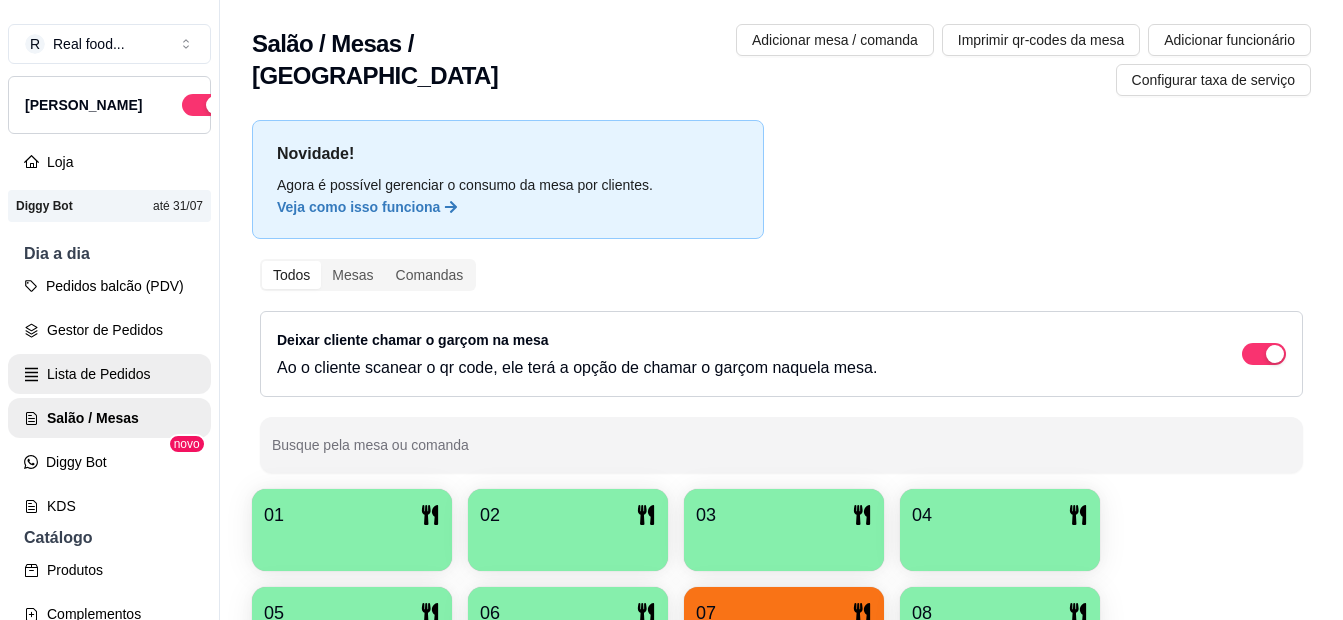 scroll, scrollTop: 0, scrollLeft: 0, axis: both 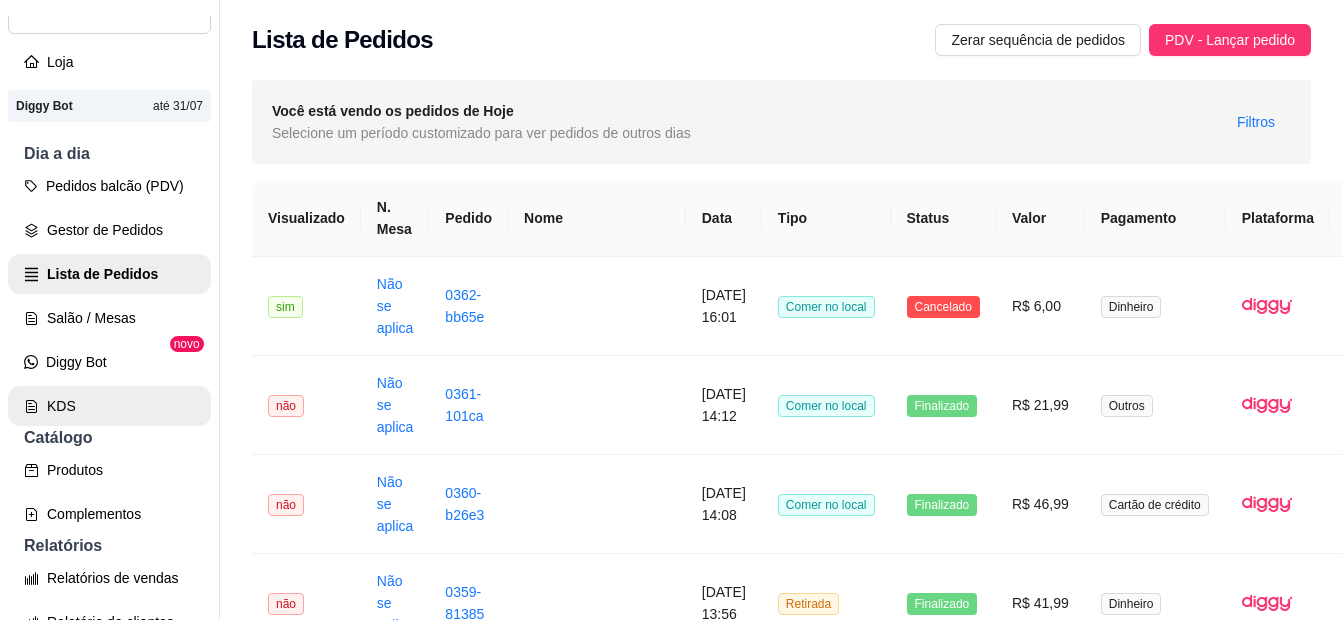 click on "KDS" at bounding box center [109, 406] 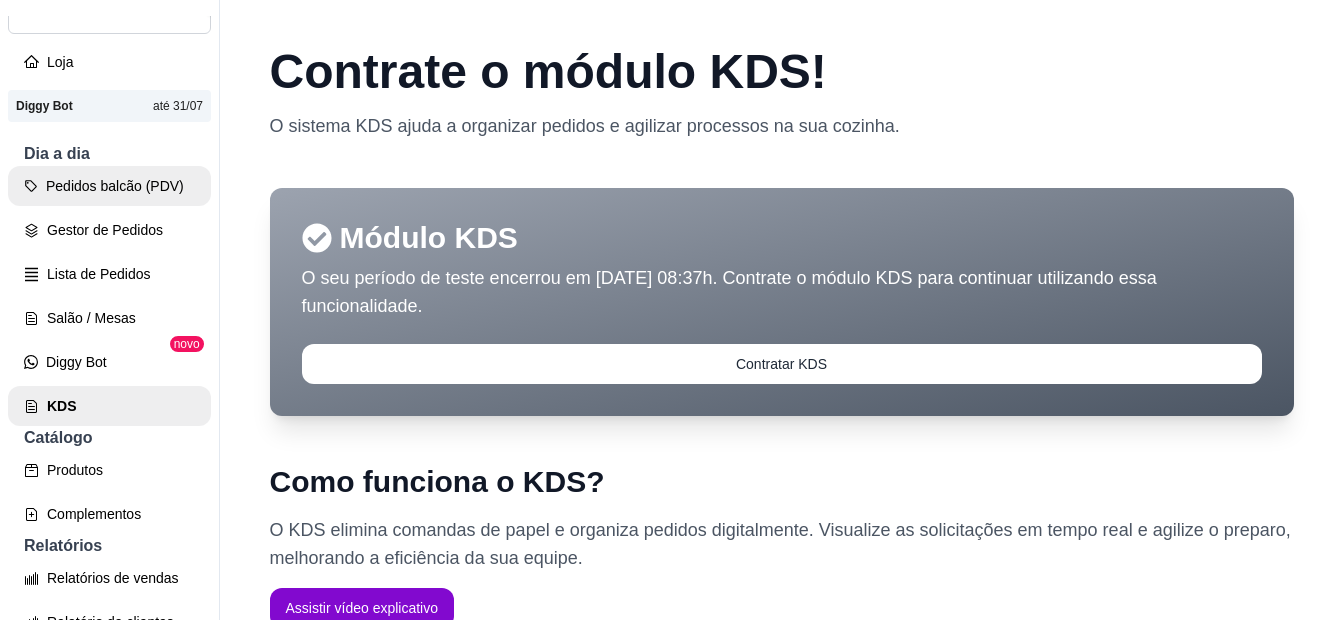 click on "Pedidos balcão (PDV)" at bounding box center (109, 186) 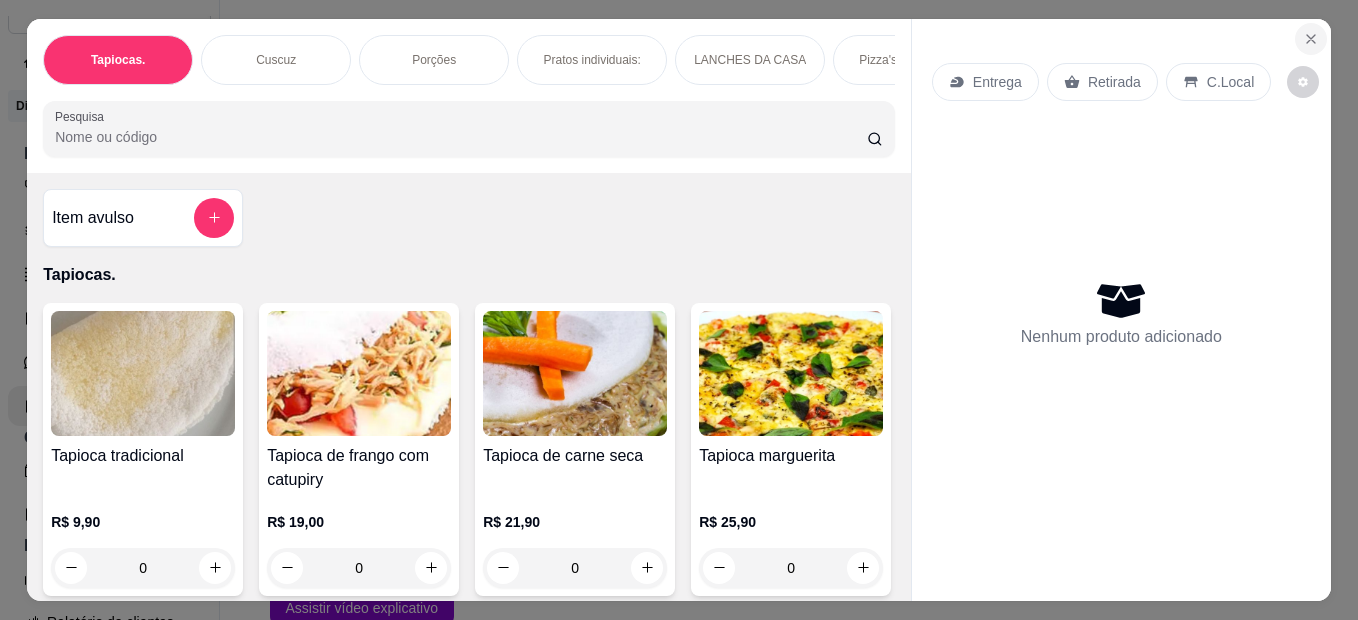 click 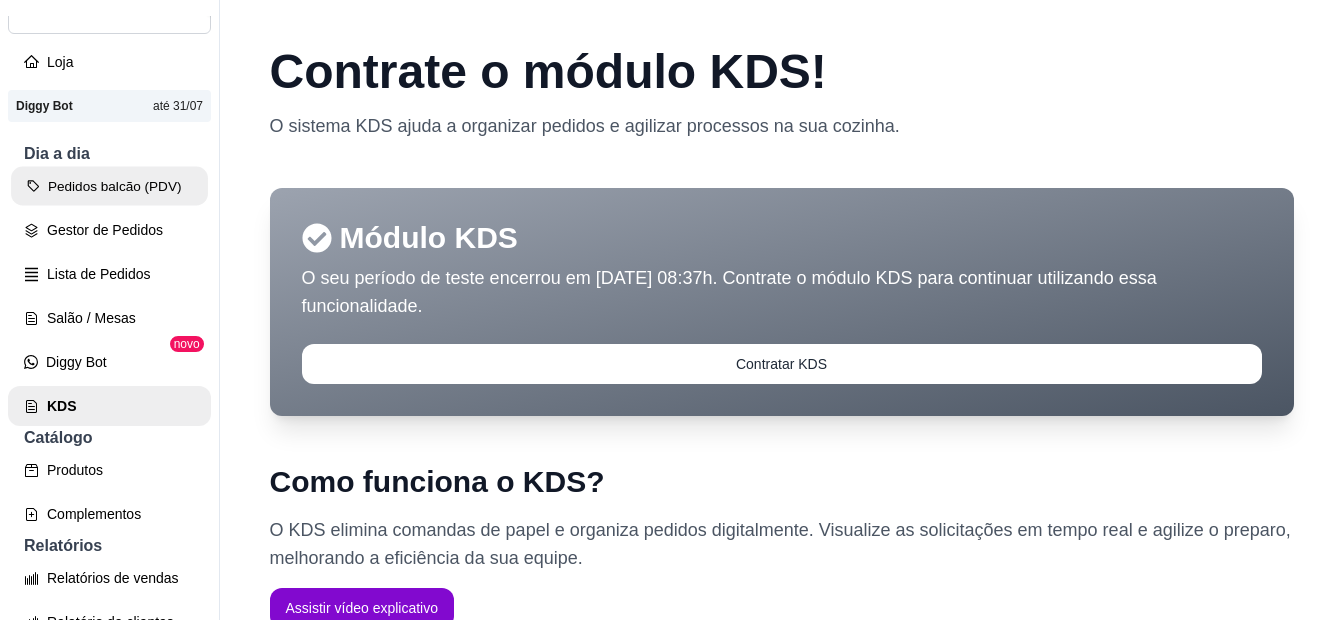 click on "Pedidos balcão (PDV)" at bounding box center (109, 186) 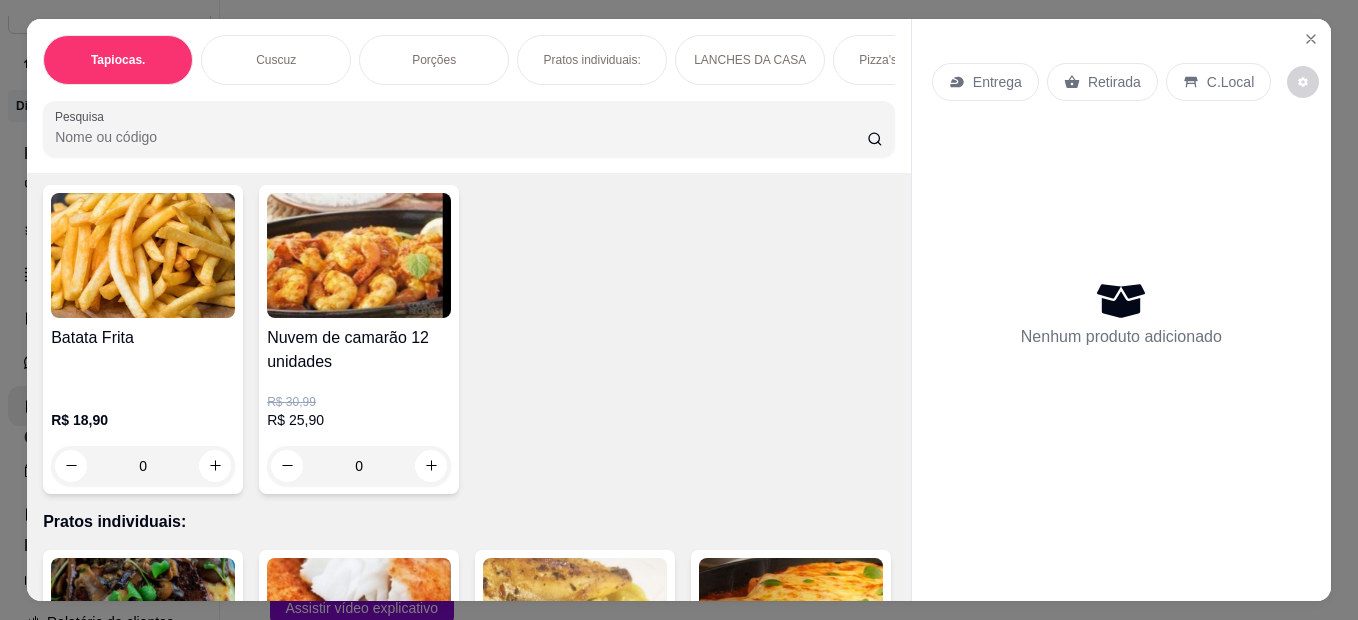 scroll, scrollTop: 900, scrollLeft: 0, axis: vertical 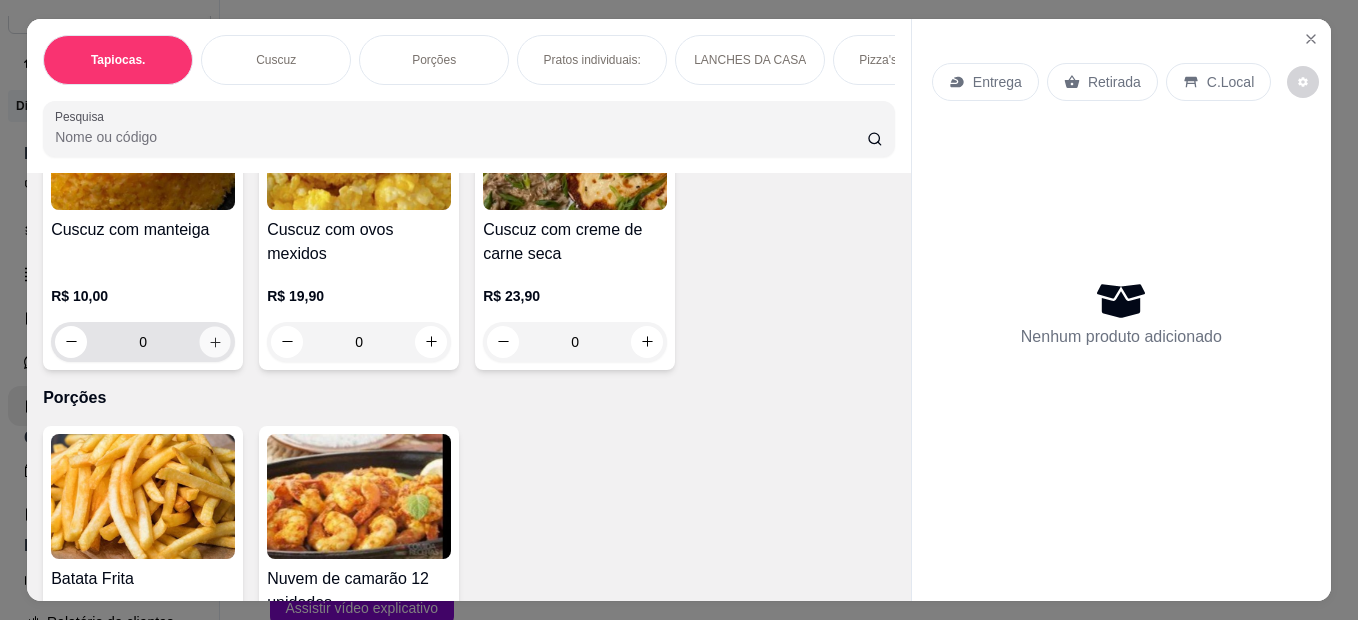click 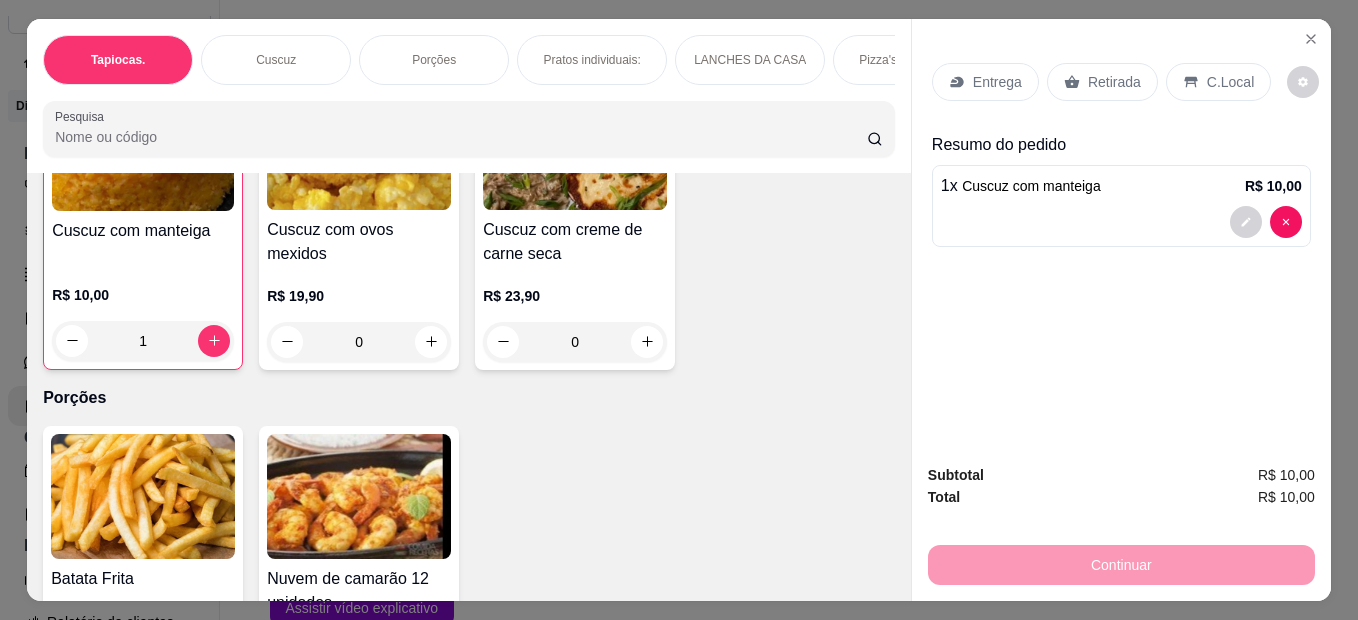 scroll, scrollTop: 901, scrollLeft: 0, axis: vertical 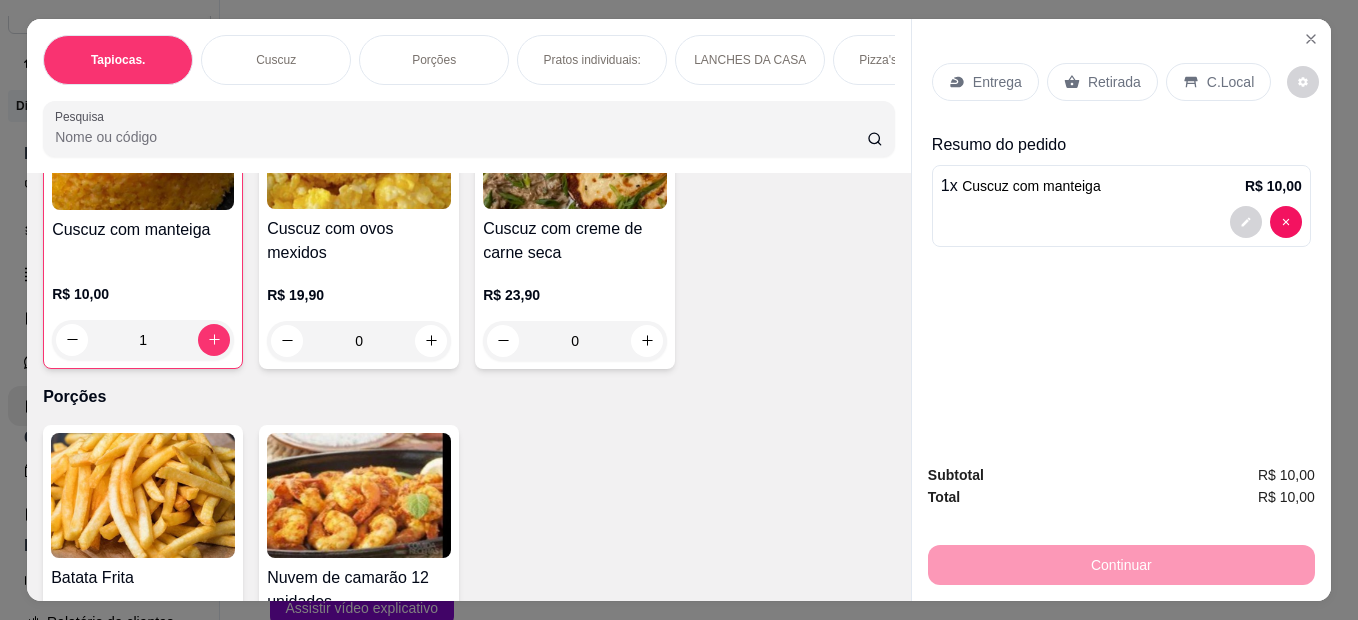 click on "C.Local" at bounding box center [1230, 82] 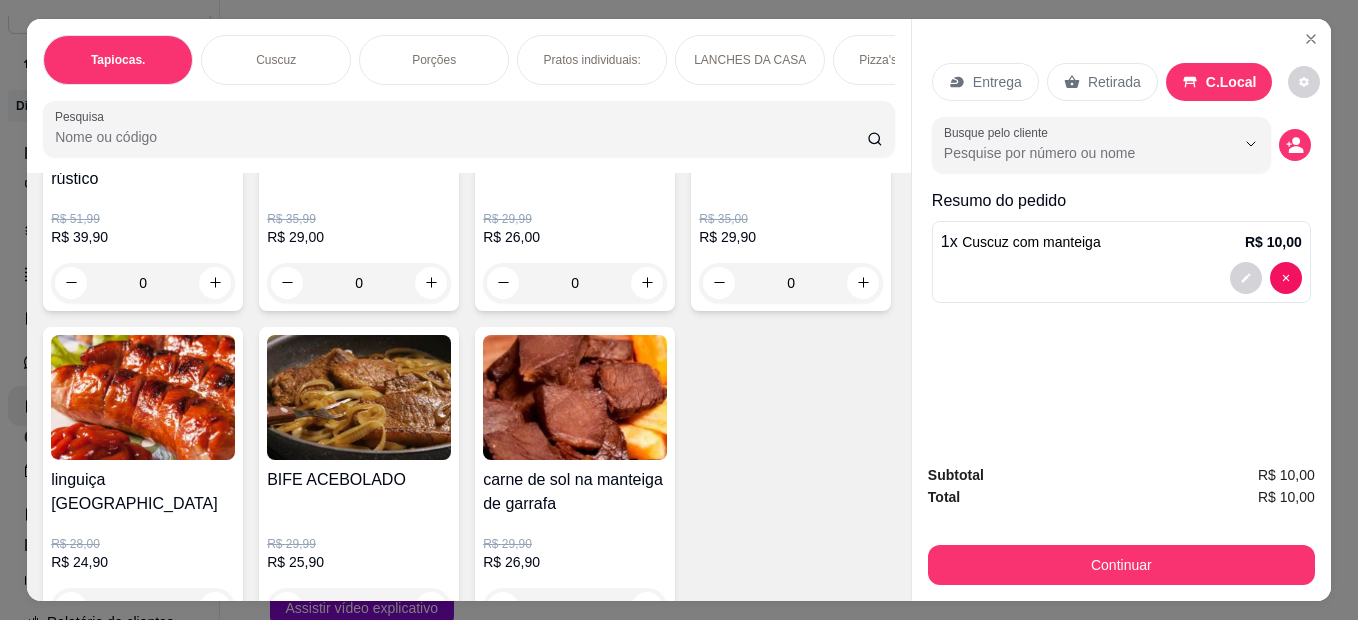 scroll, scrollTop: 1701, scrollLeft: 0, axis: vertical 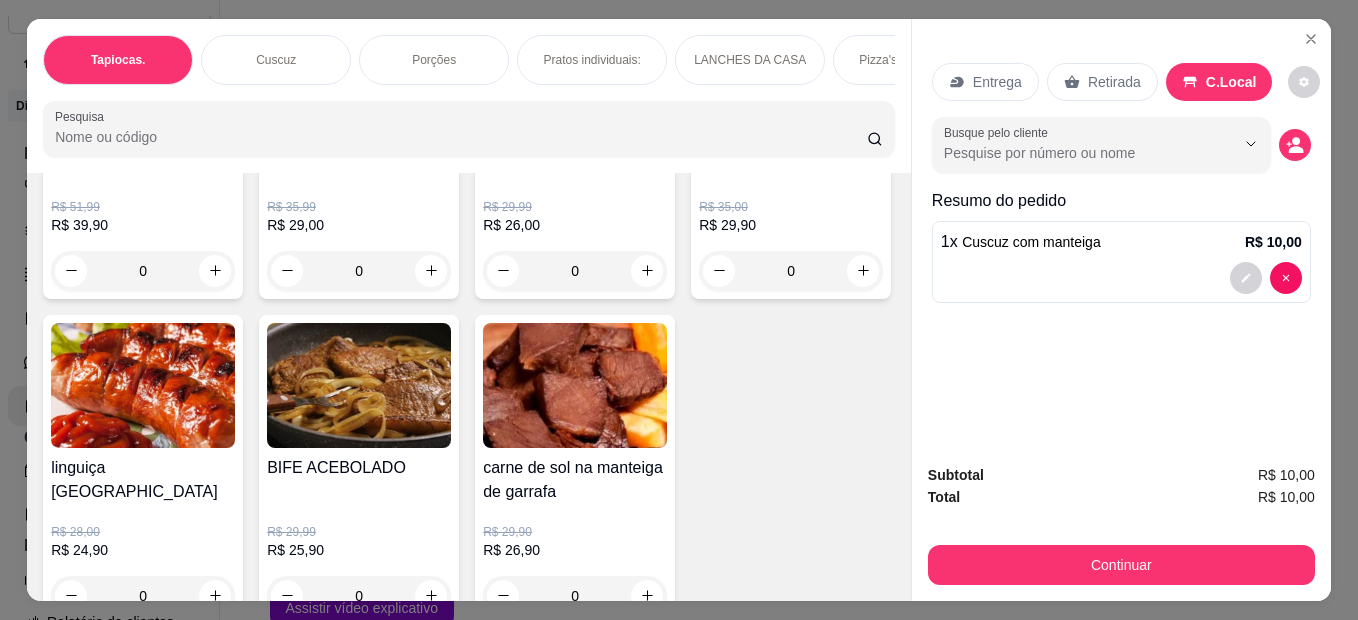 click on "C.Local" at bounding box center [1219, 82] 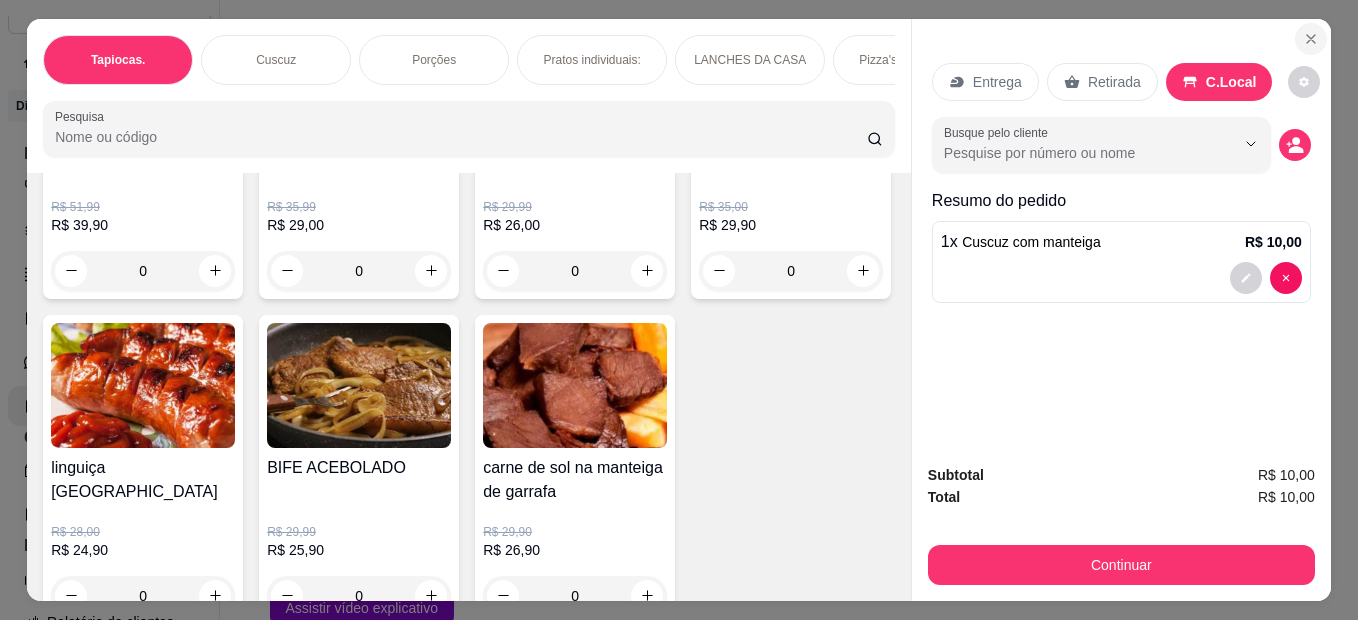 click 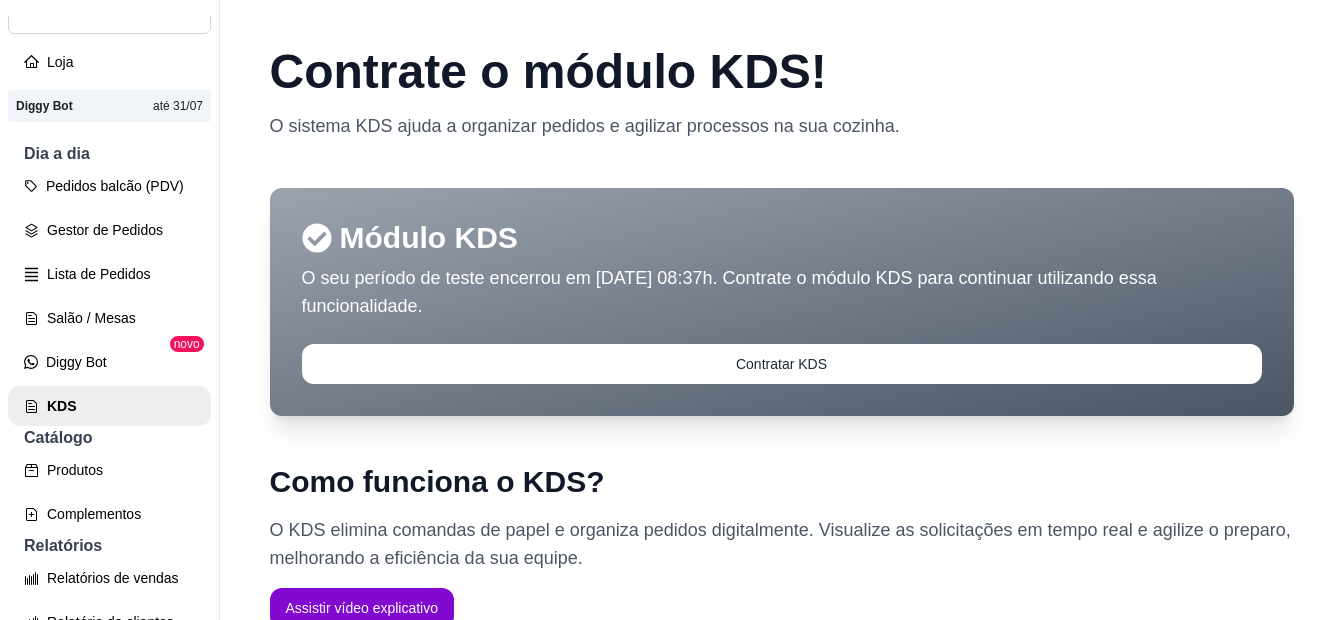 click on "Pedidos balcão (PDV)" at bounding box center (109, 186) 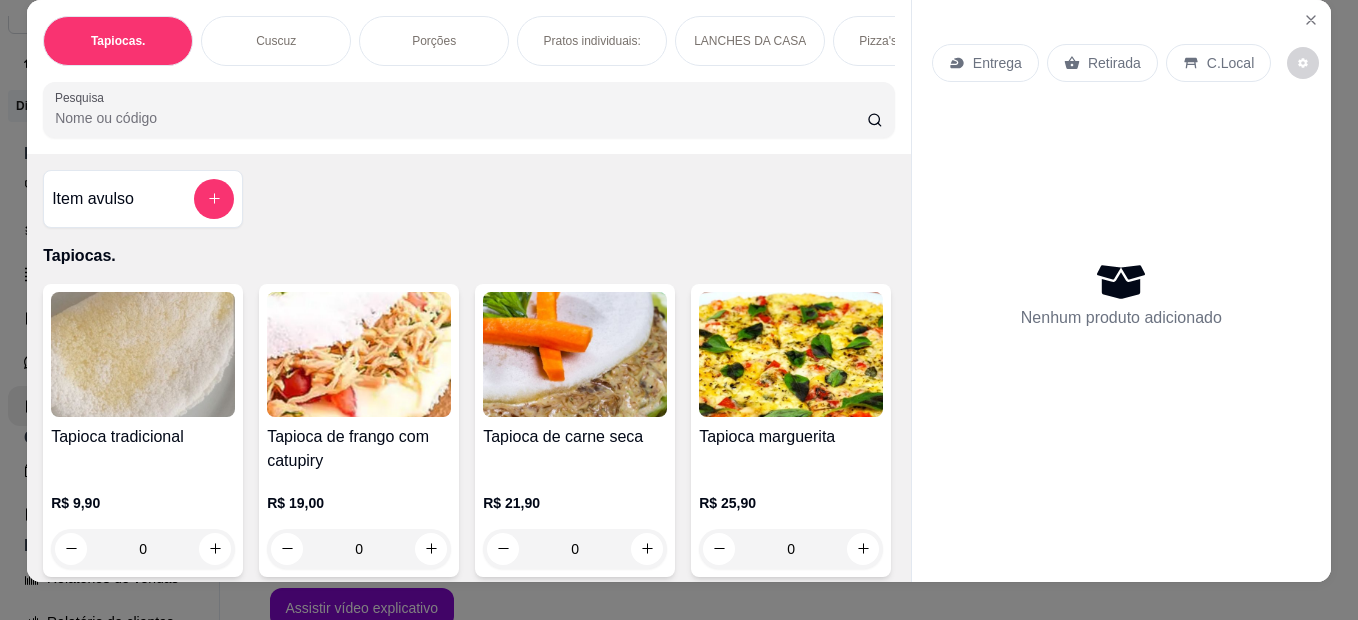 scroll, scrollTop: 53, scrollLeft: 0, axis: vertical 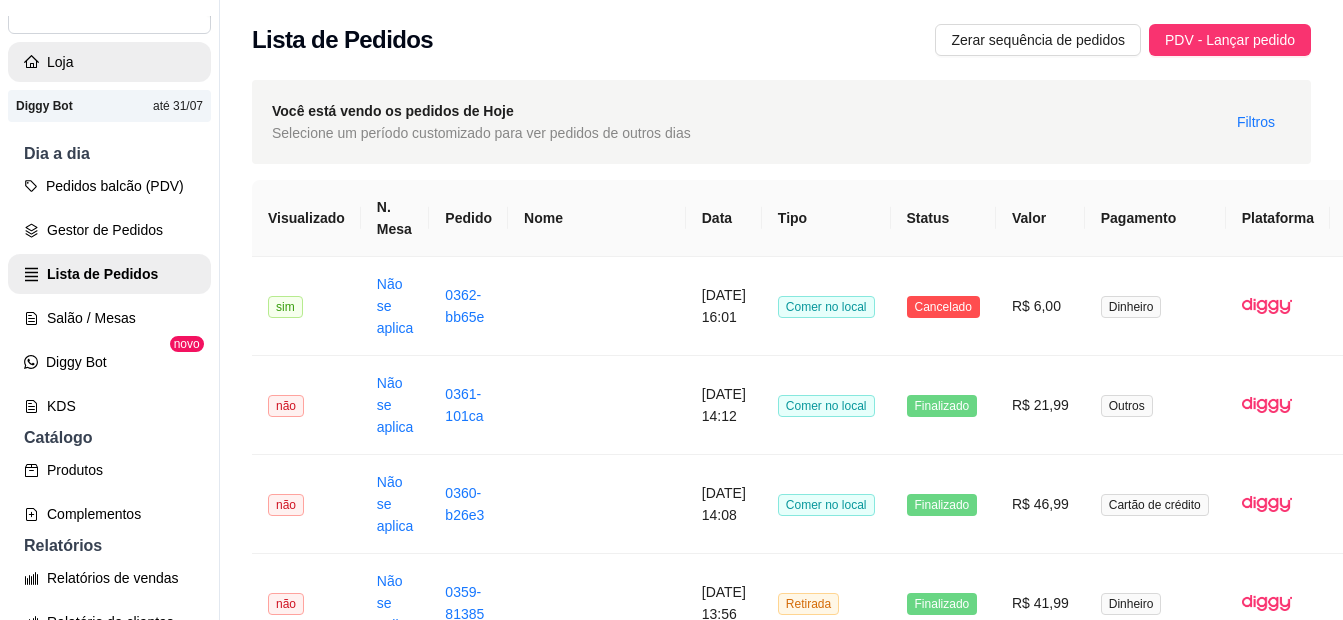 click on "Loja" at bounding box center (109, 62) 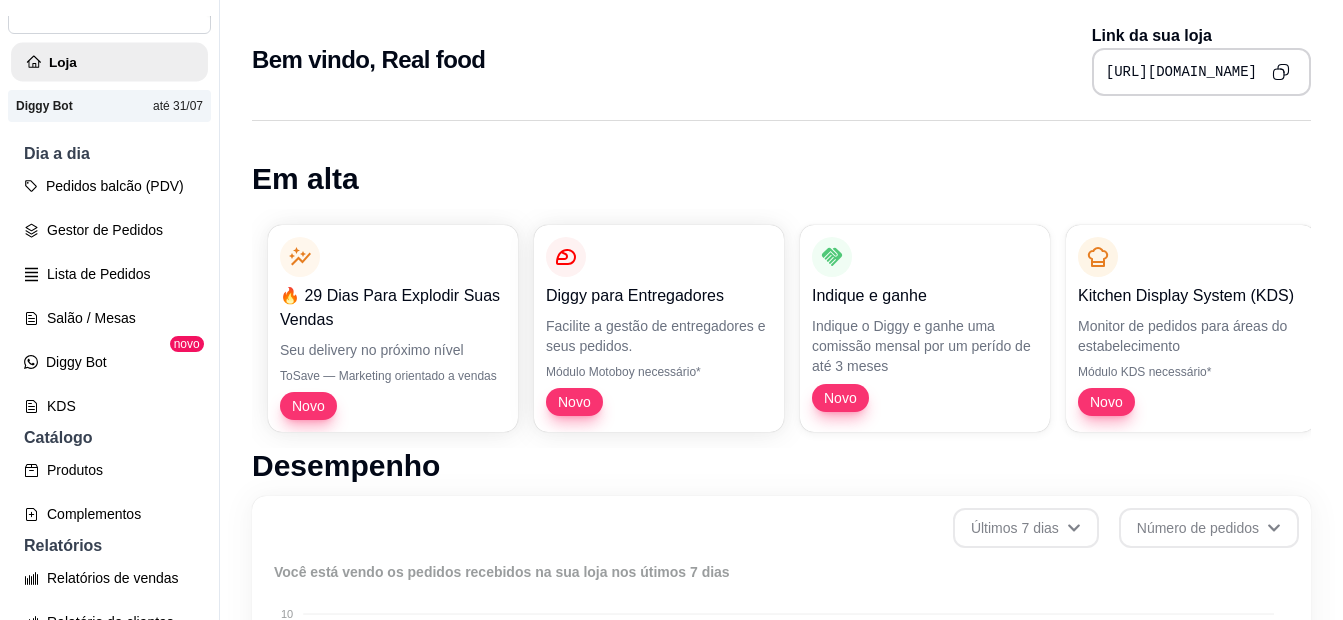 click on "Loja" at bounding box center (109, 62) 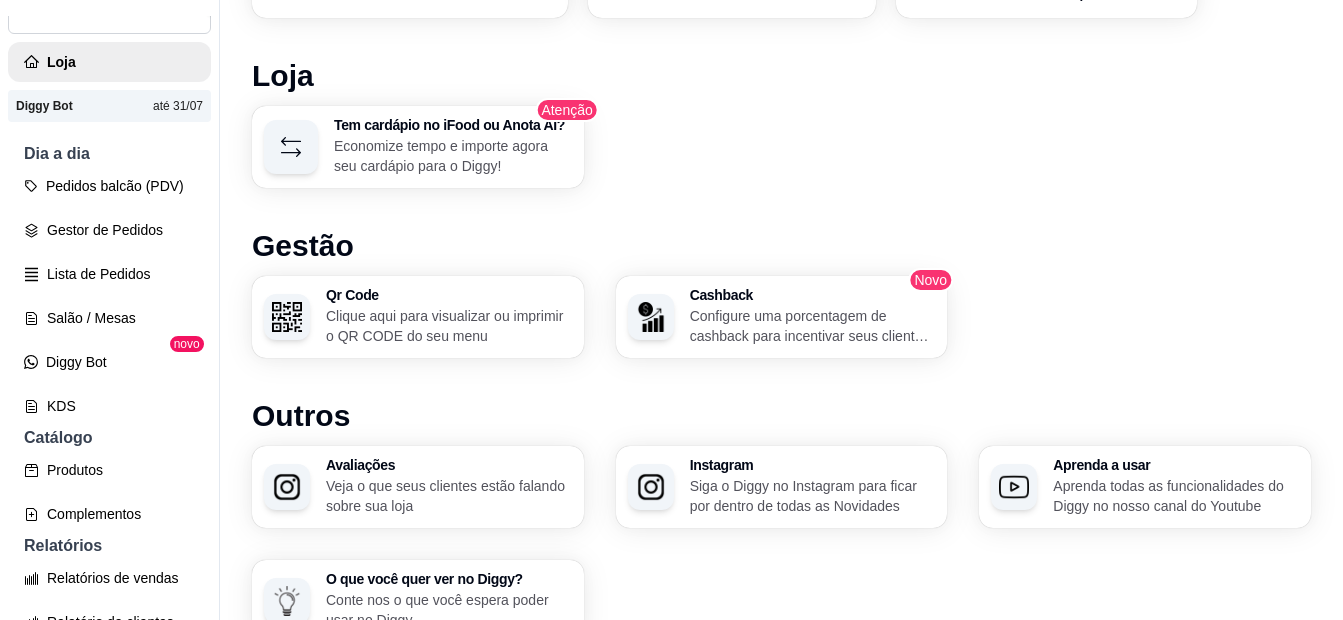 scroll, scrollTop: 1179, scrollLeft: 0, axis: vertical 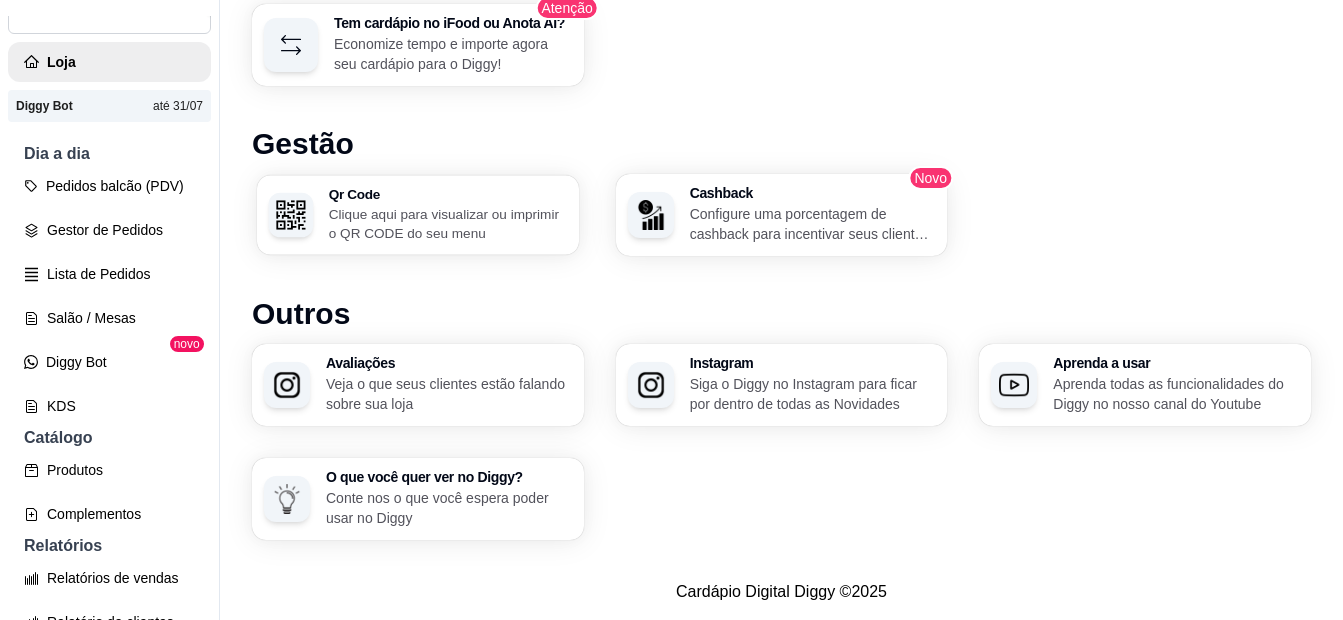 click on "Clique aqui para visualizar ou imprimir o QR CODE do seu menu" at bounding box center (448, 223) 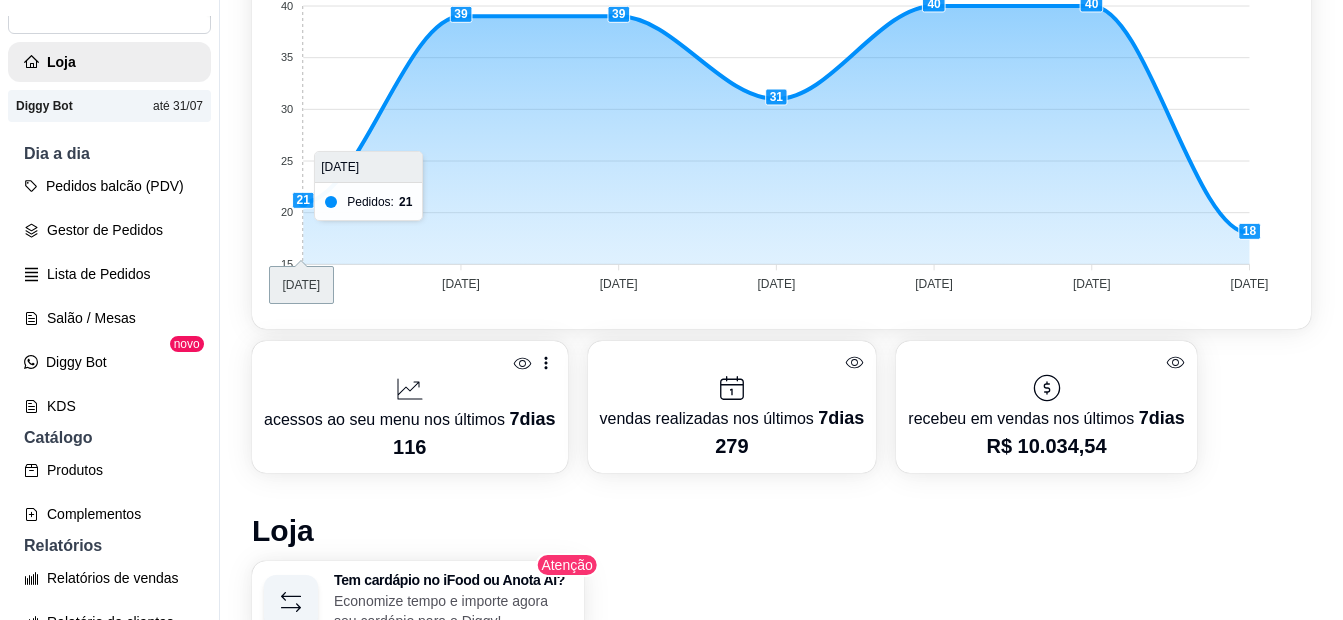 scroll, scrollTop: 379, scrollLeft: 0, axis: vertical 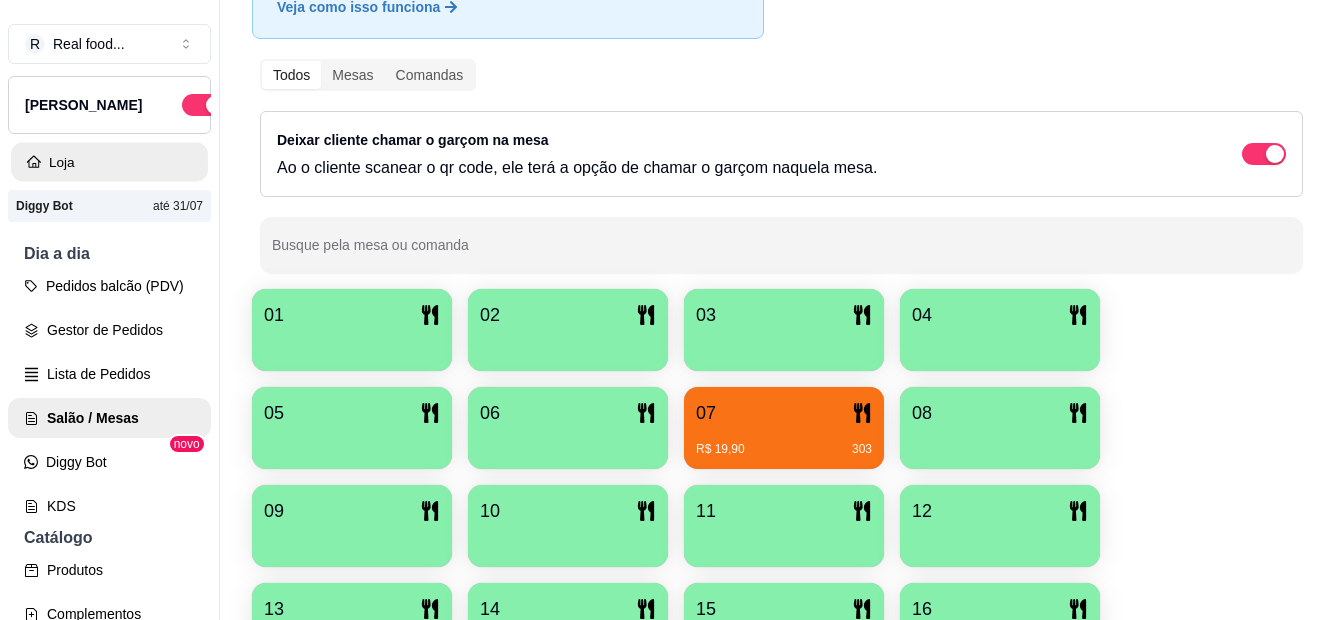 click on "Loja" at bounding box center [109, 162] 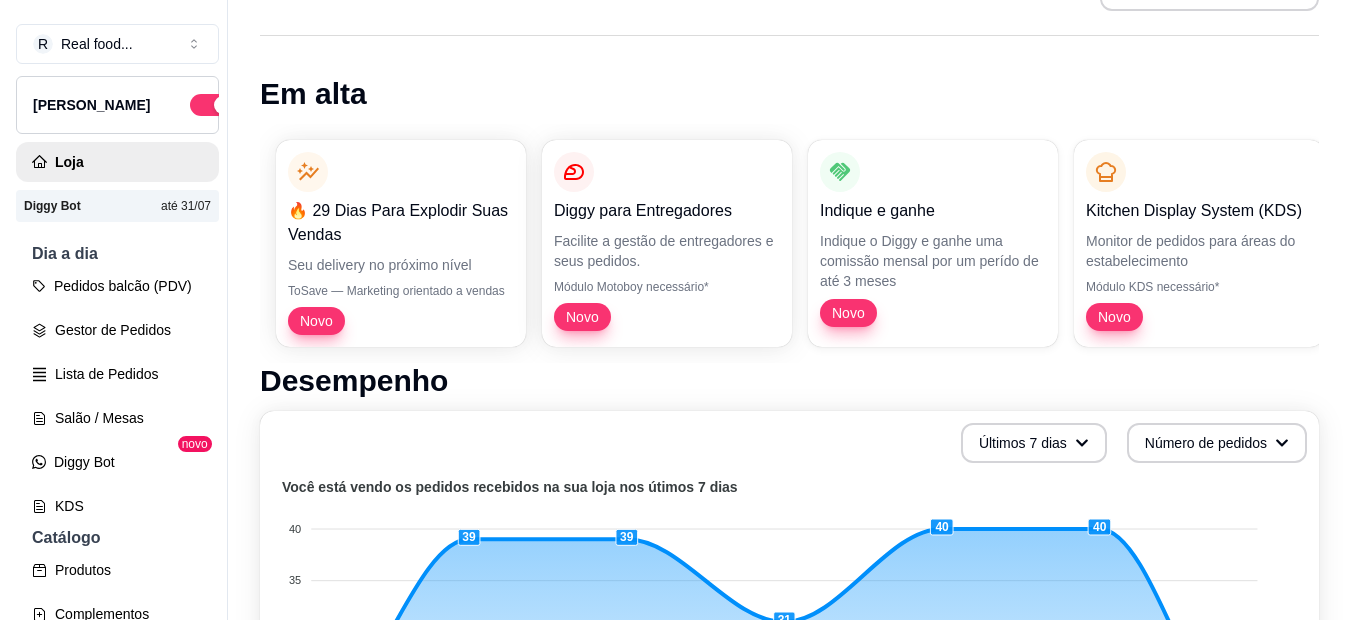 scroll, scrollTop: 200, scrollLeft: 0, axis: vertical 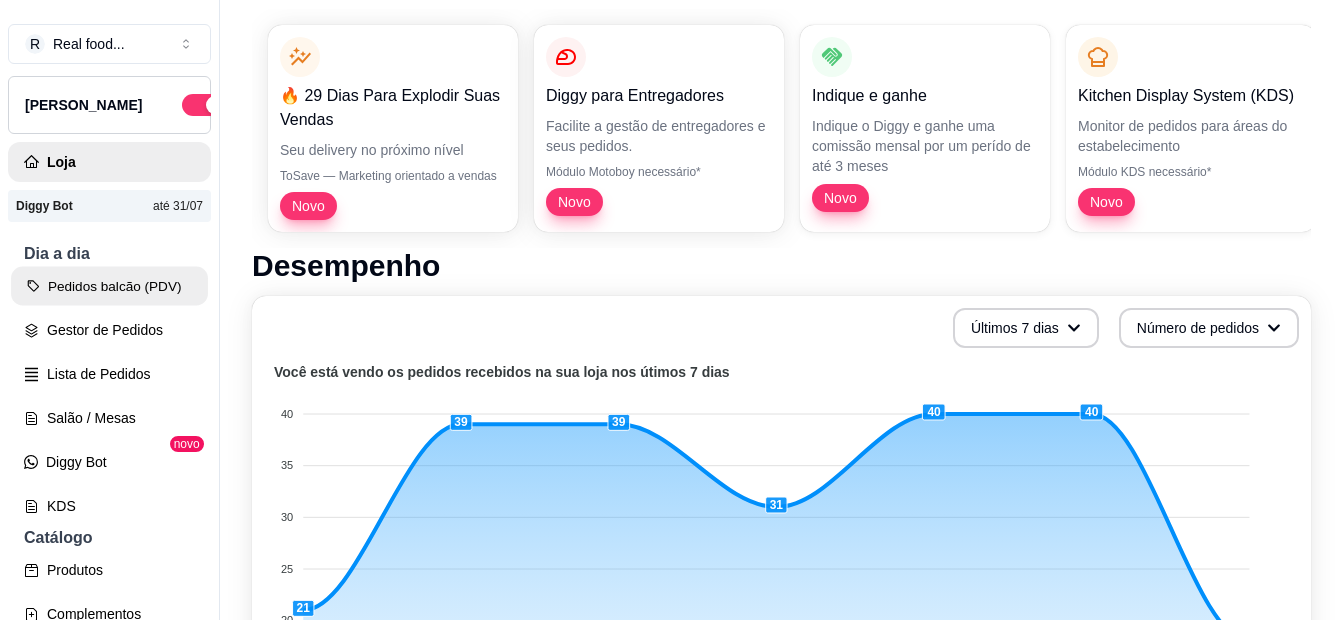 click on "Pedidos balcão (PDV)" at bounding box center [109, 286] 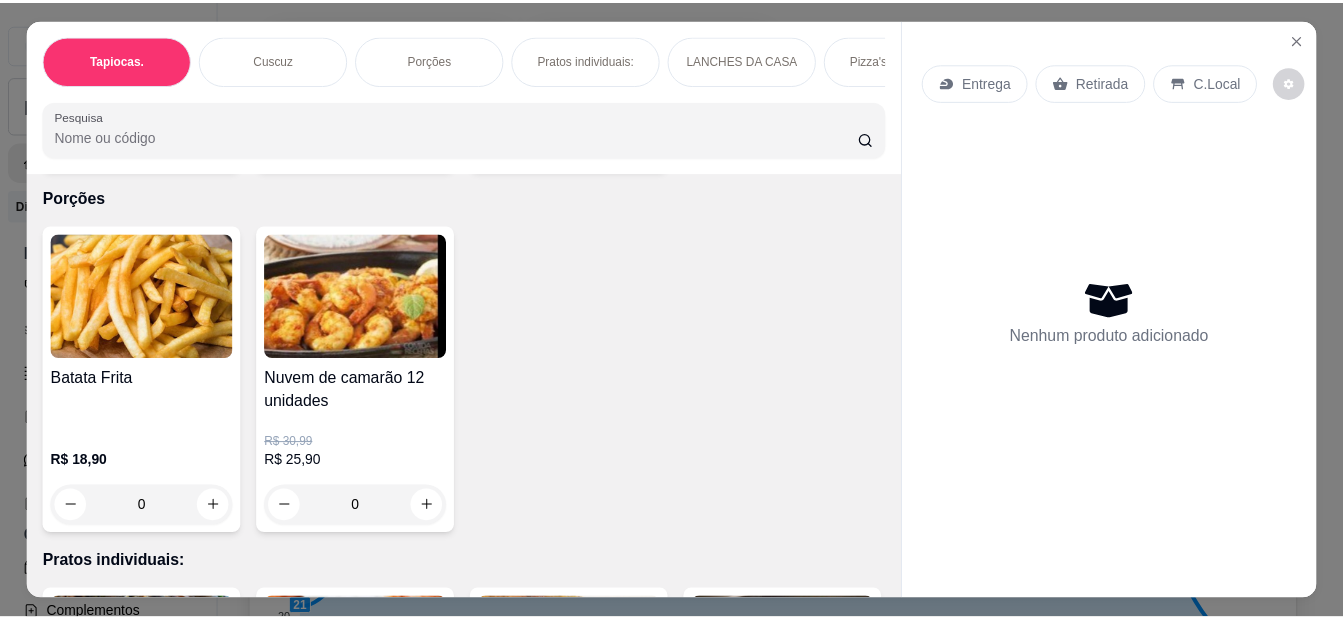 scroll, scrollTop: 1400, scrollLeft: 0, axis: vertical 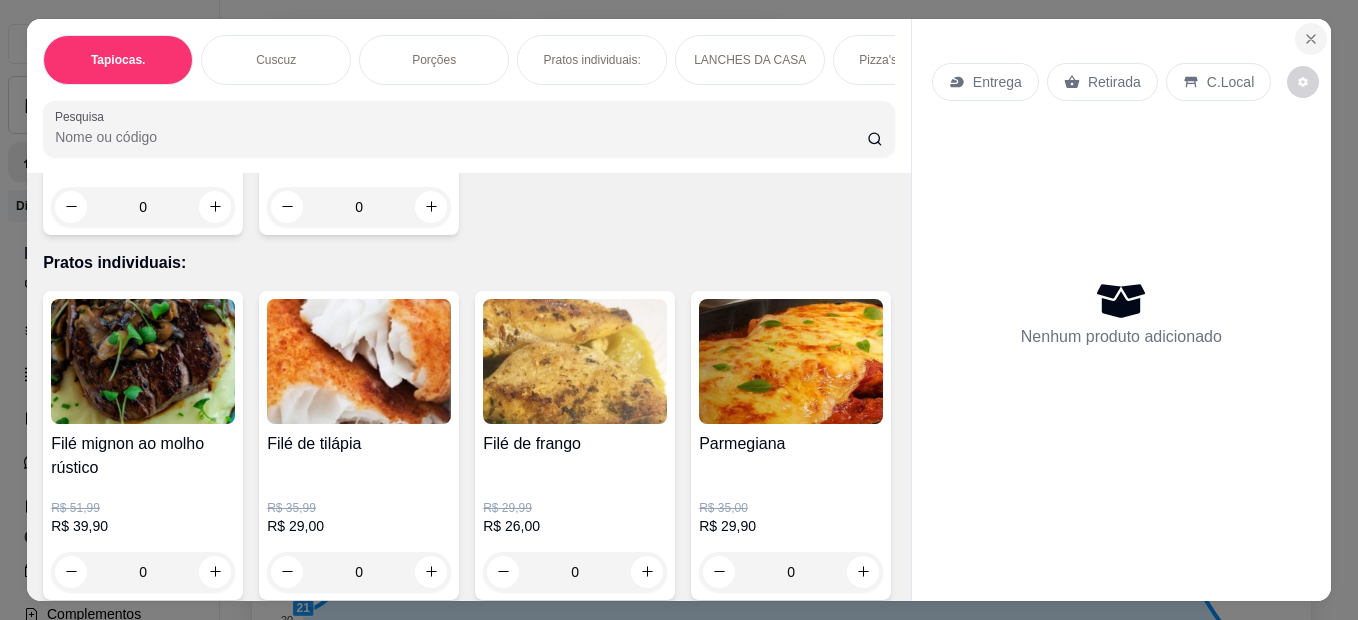 click 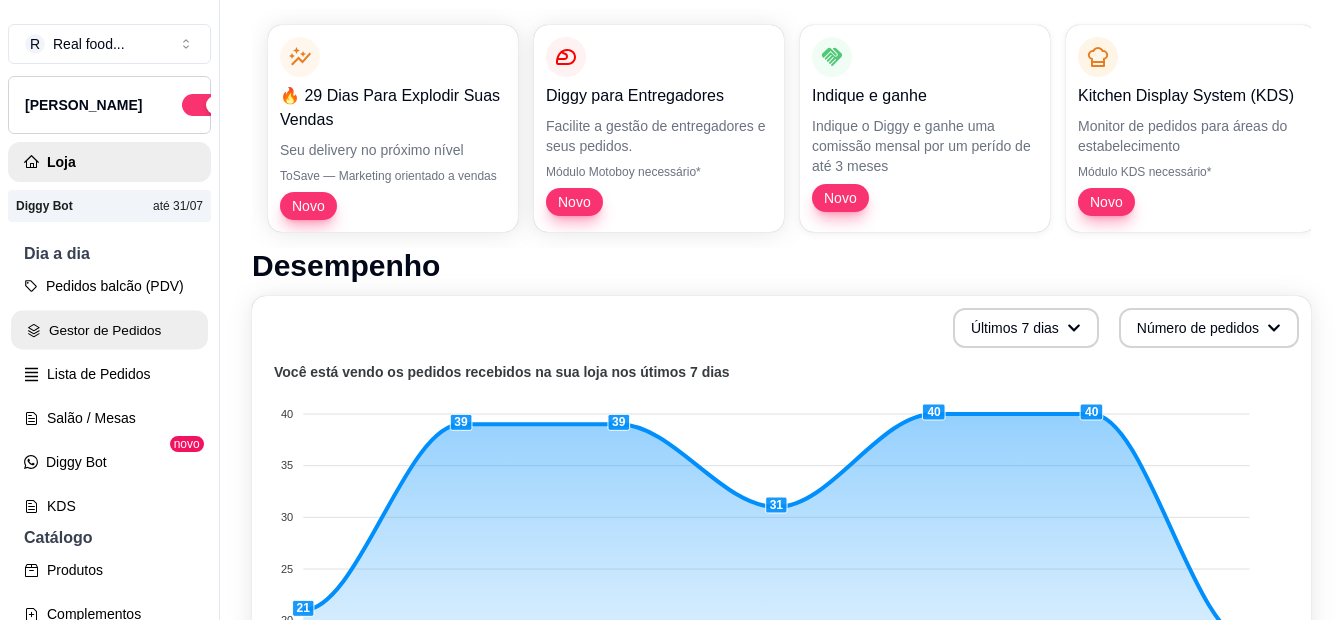 click on "Gestor de Pedidos" at bounding box center (109, 330) 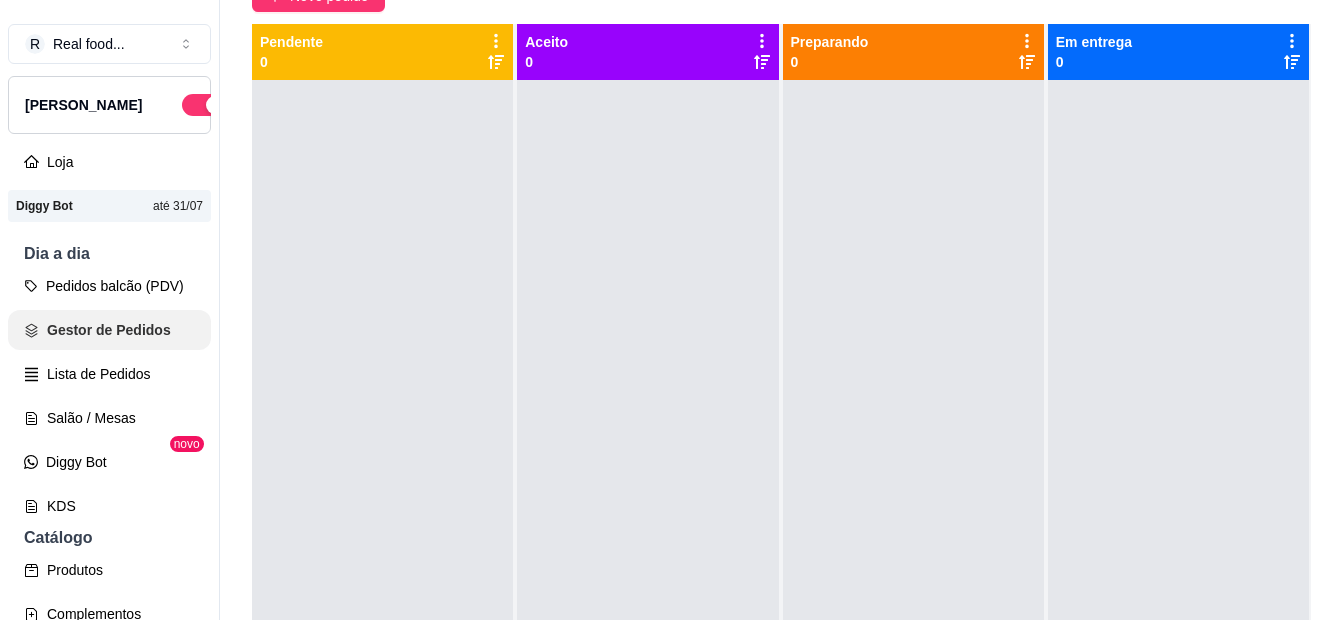 scroll, scrollTop: 0, scrollLeft: 0, axis: both 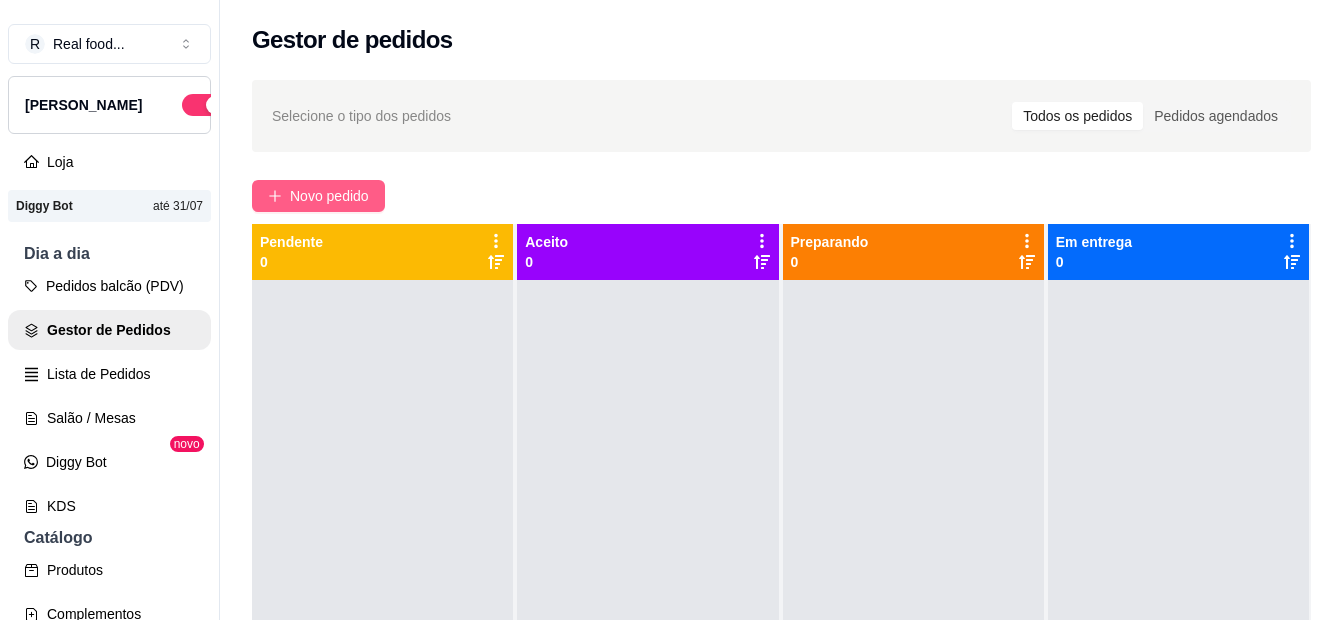 click on "Novo pedido" at bounding box center (329, 196) 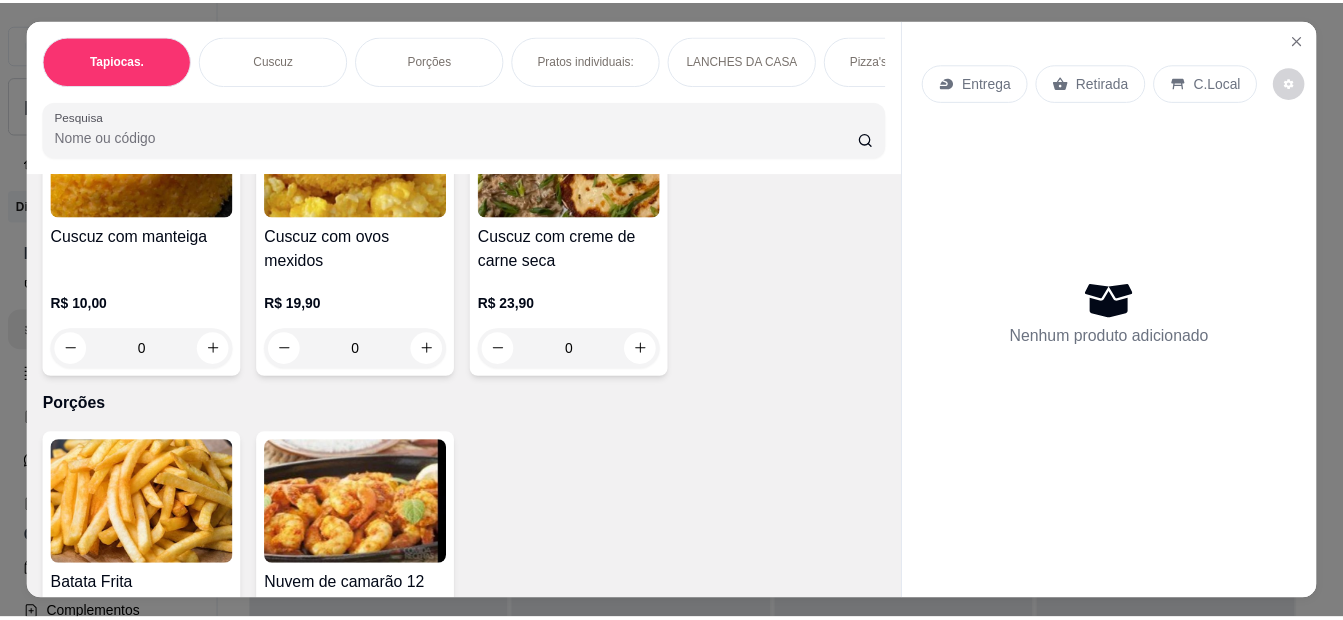 scroll, scrollTop: 900, scrollLeft: 0, axis: vertical 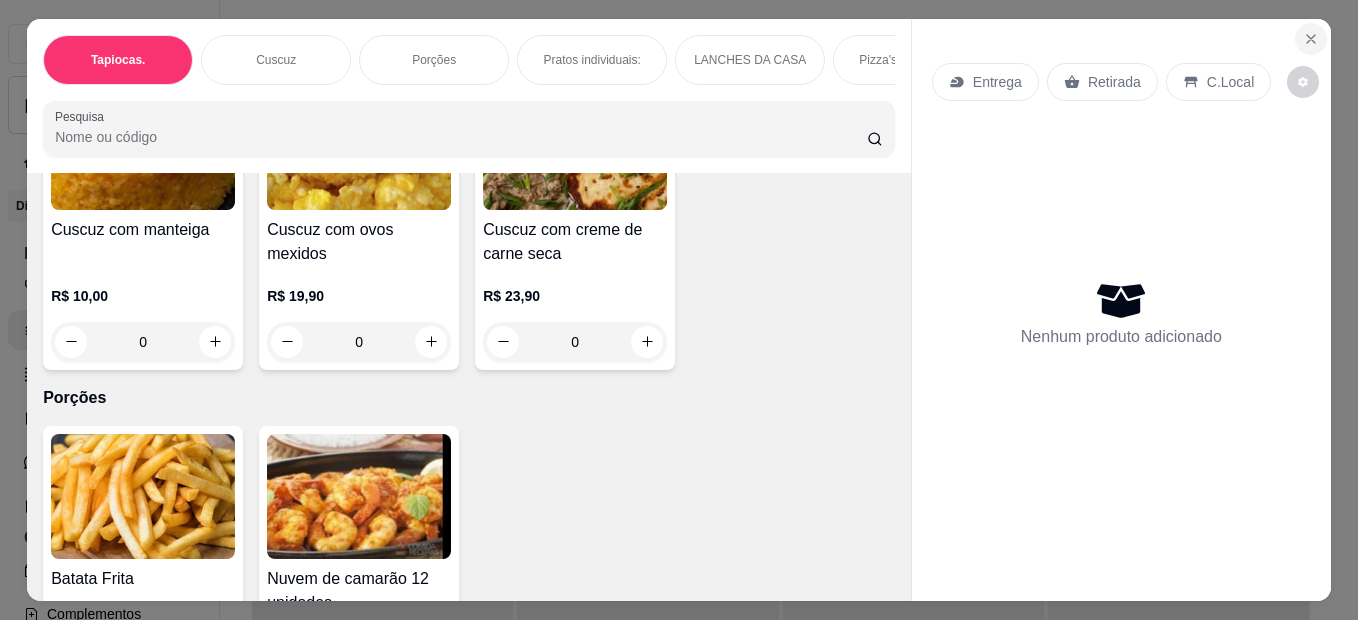 click 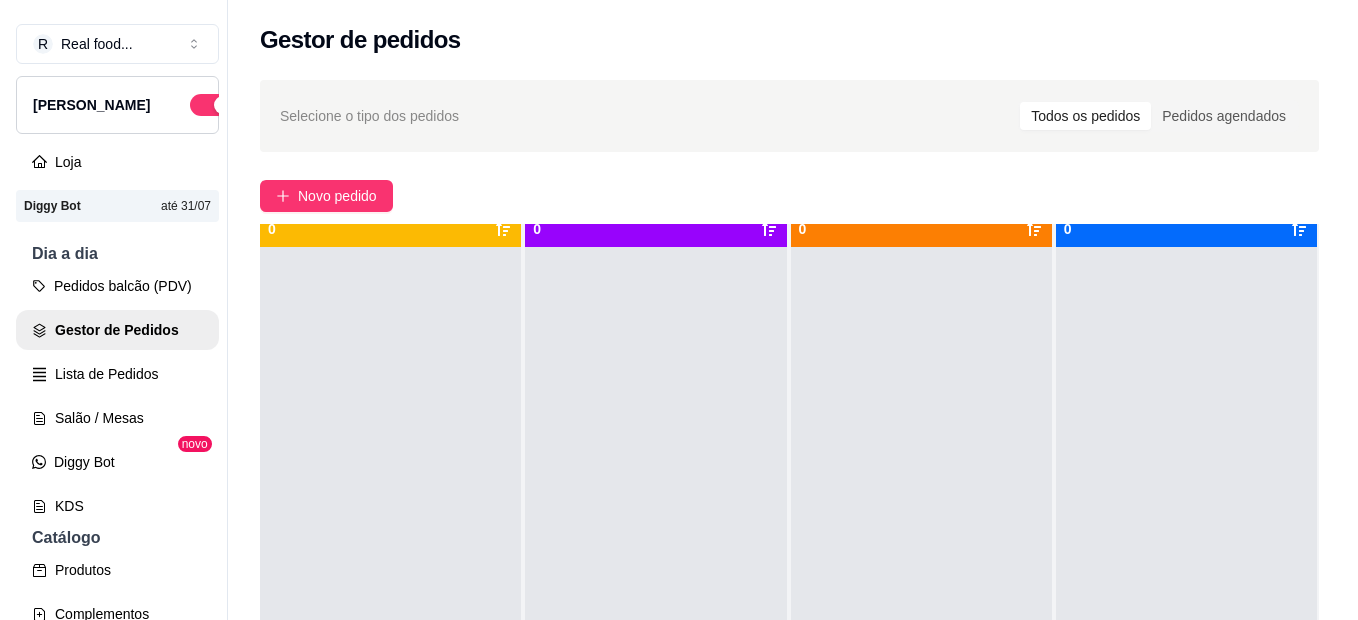 scroll, scrollTop: 0, scrollLeft: 0, axis: both 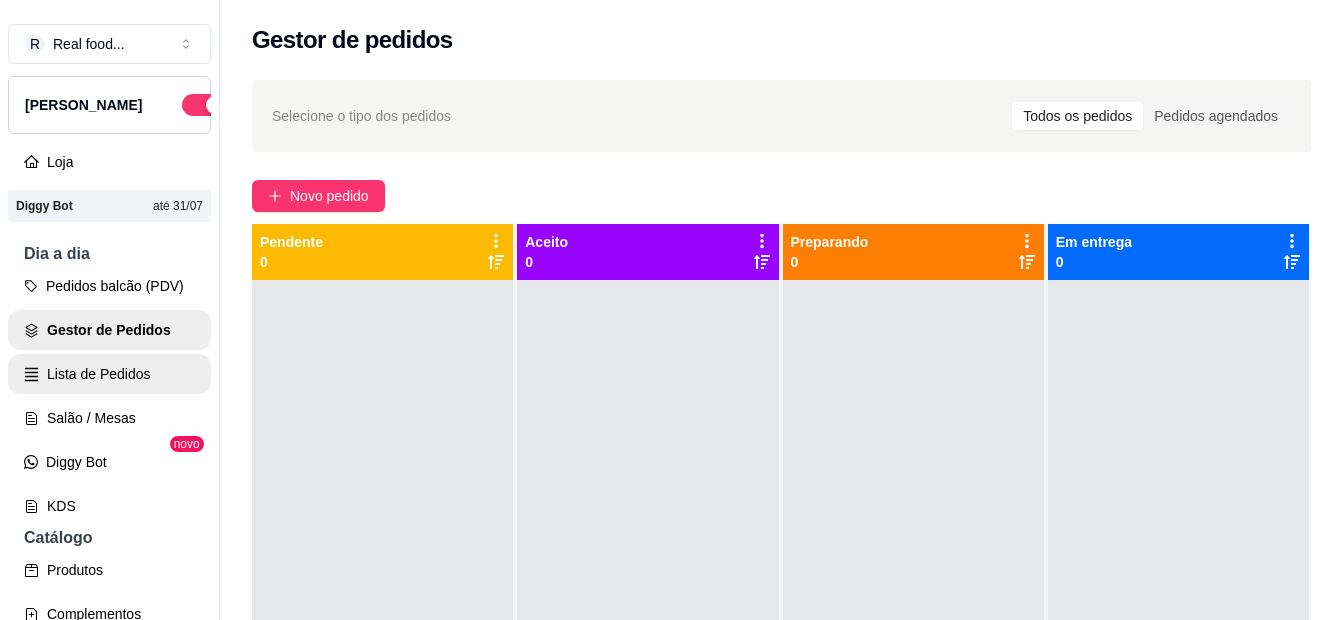 click on "Lista de Pedidos" at bounding box center [109, 374] 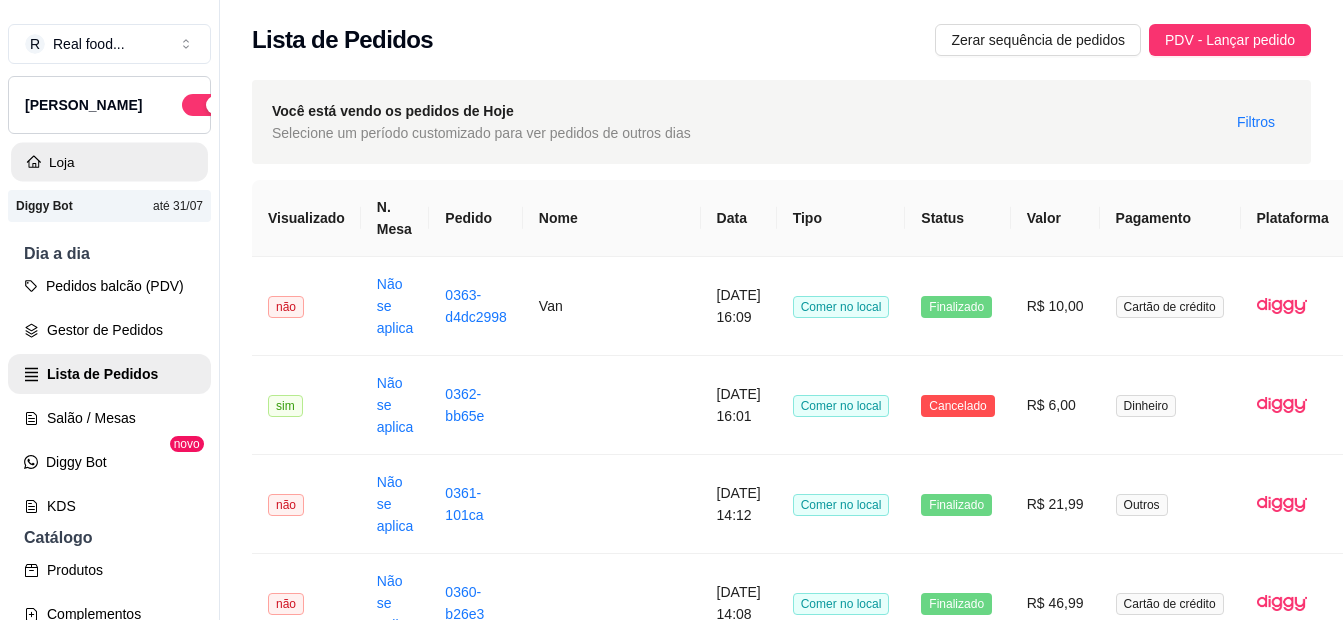 click on "Loja" at bounding box center (109, 162) 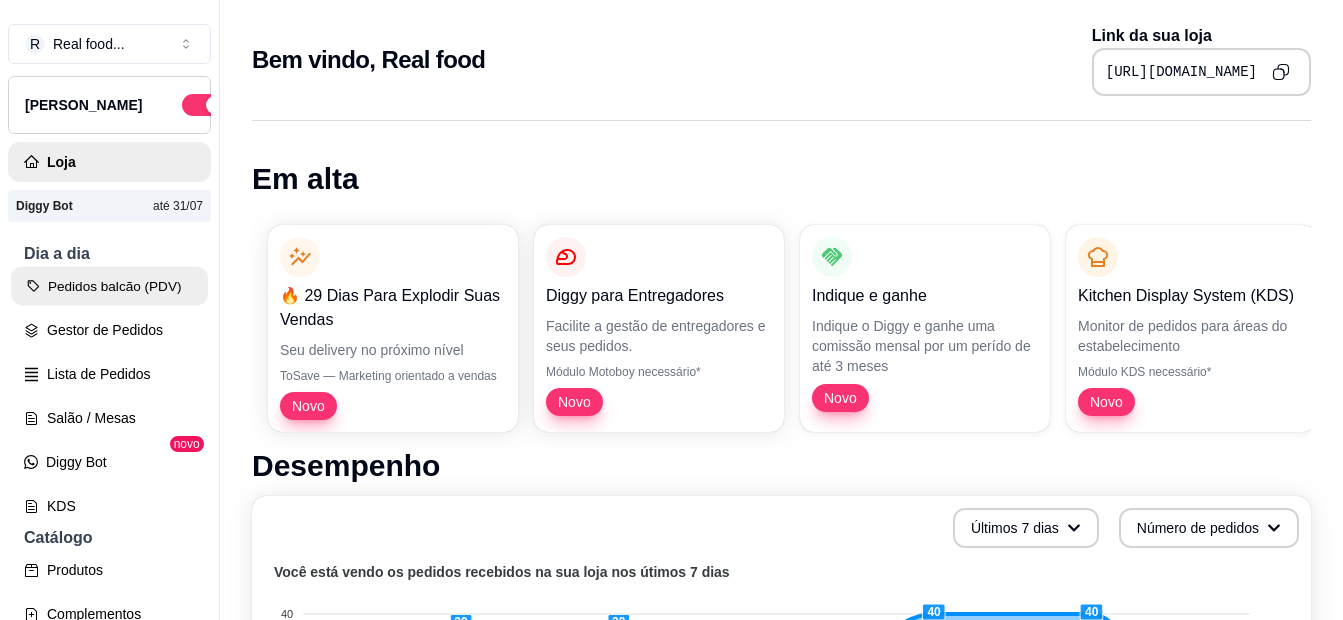 click on "Pedidos balcão (PDV)" at bounding box center [109, 286] 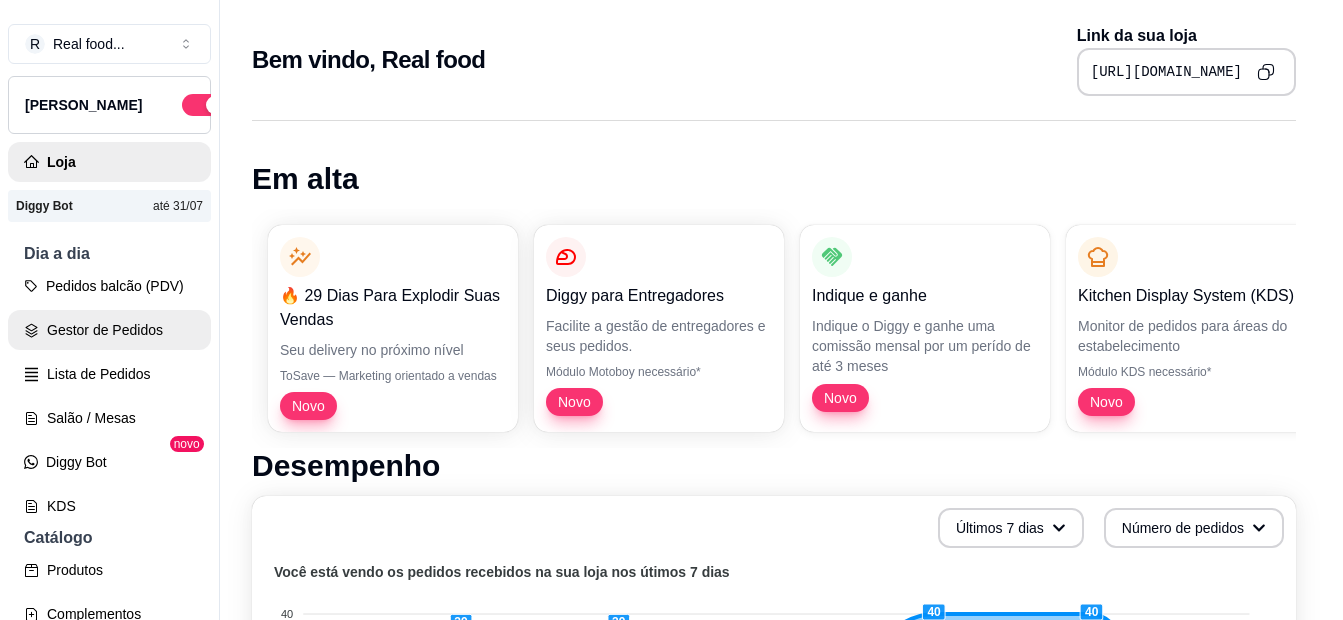click at bounding box center (127, 375) 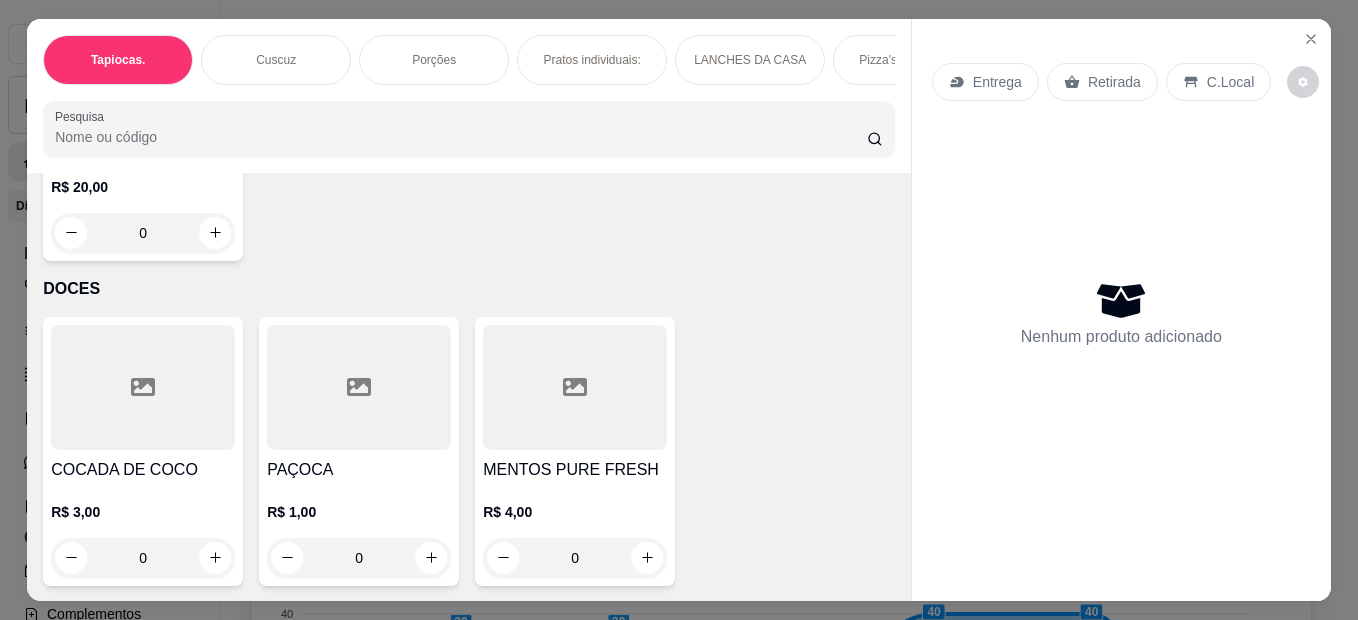 scroll, scrollTop: 6100, scrollLeft: 0, axis: vertical 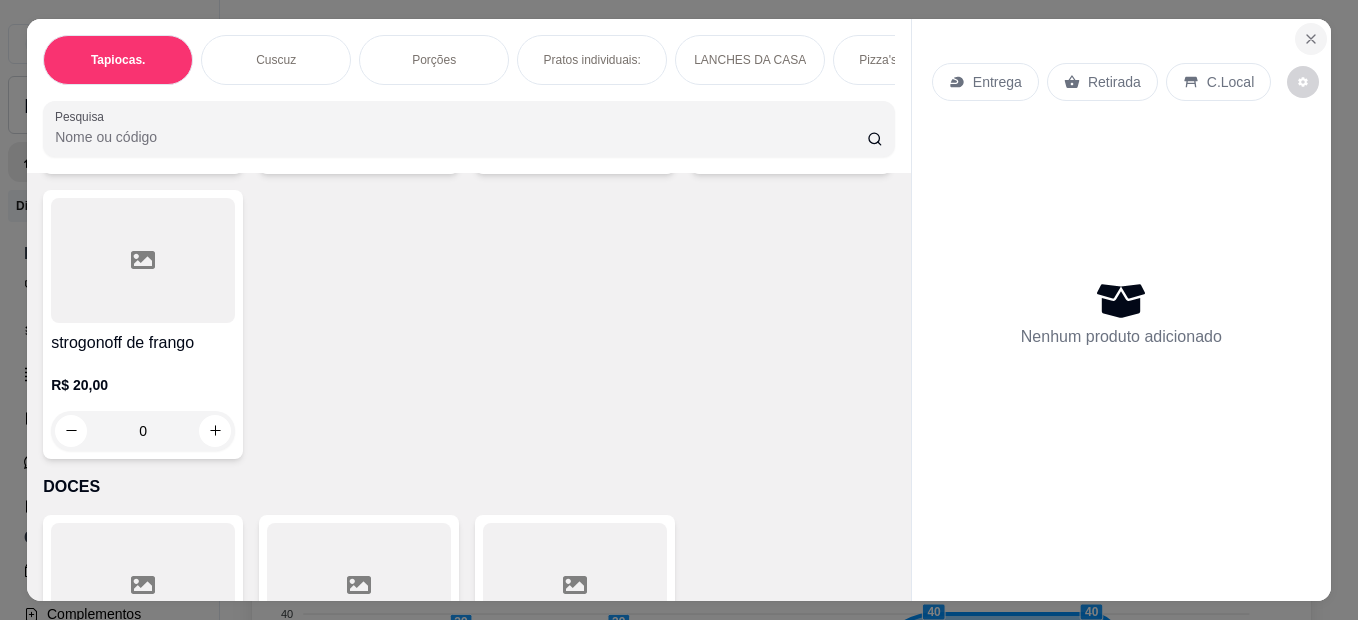 click 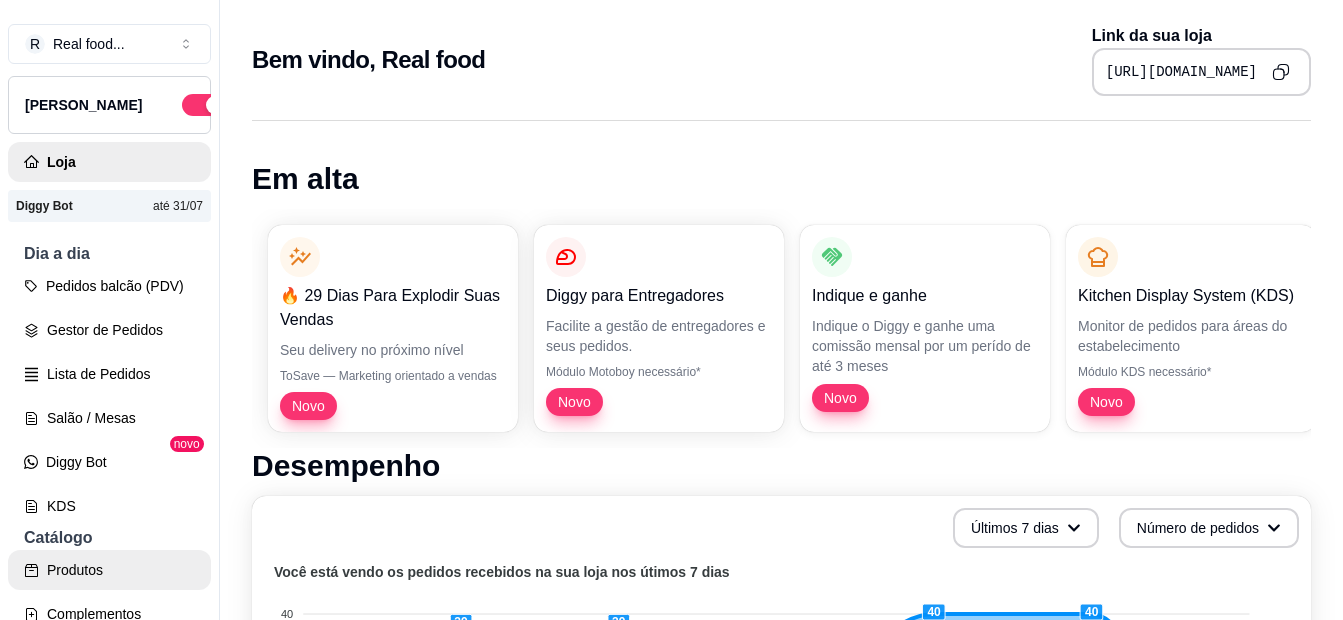 click on "Produtos" at bounding box center (109, 570) 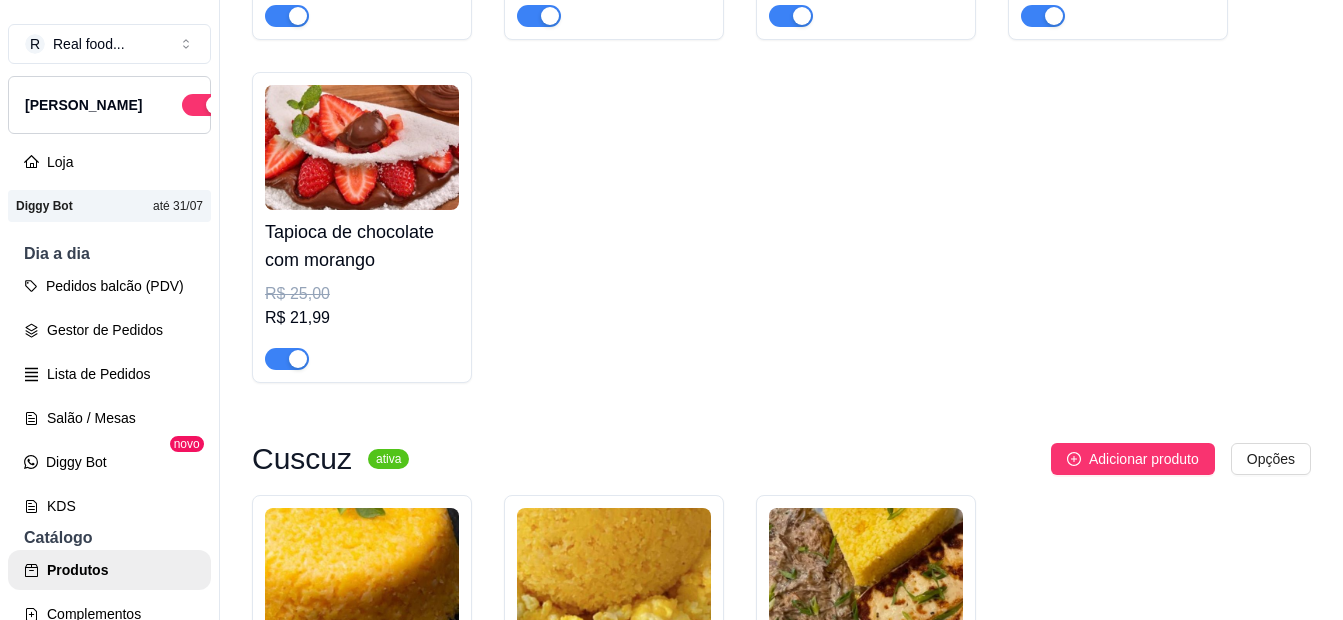 scroll, scrollTop: 900, scrollLeft: 0, axis: vertical 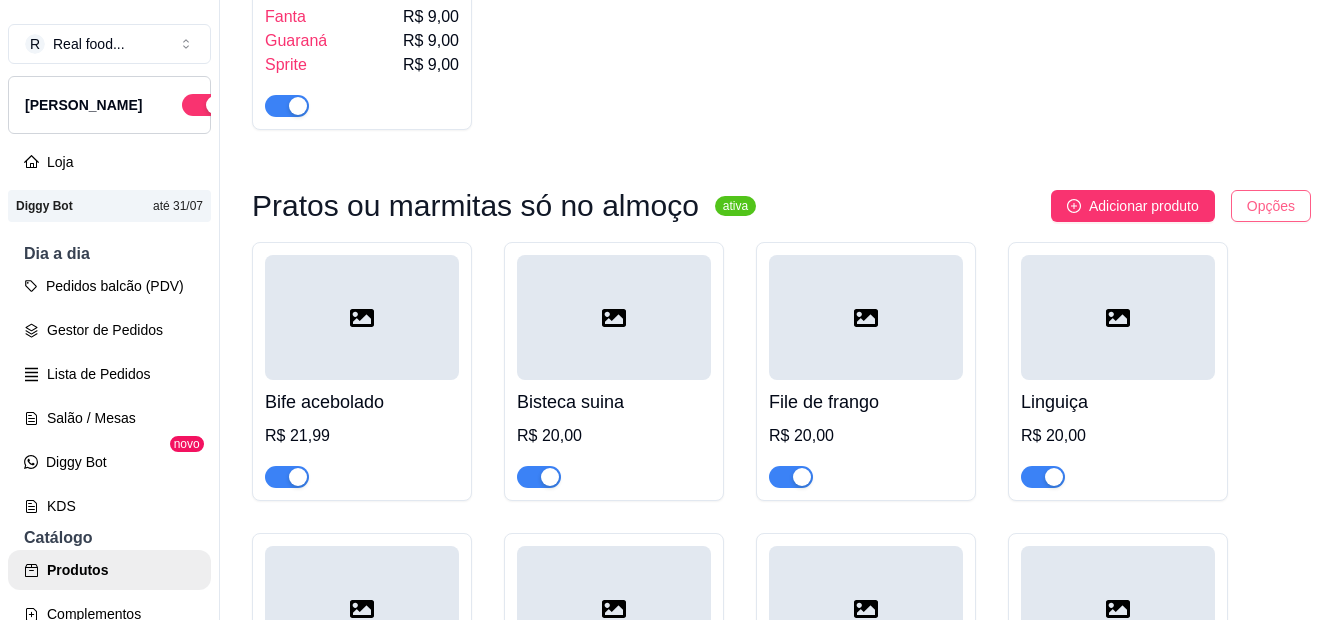 click on "R Real food  ... Loja Aberta Loja Diggy Bot até 31/07   Dia a dia Pedidos balcão (PDV) Gestor de Pedidos Lista de Pedidos Salão / Mesas Diggy Bot novo KDS Catálogo Produtos Complementos Relatórios Relatórios de vendas Relatório de clientes Relatório de fidelidade novo Gerenciar Entregadores novo Nota Fiscal (NFC-e) Controle de caixa Controle de fiado Cupons Clientes Estoque Configurações Diggy Planos Precisa de ajuda? Sair Produtos Adicionar categoria Reodernar categorias Aqui você cadastra e gerencia seu produtos e categorias Tapiocas. ativa Adicionar produto Opções Tapioca tradicional    R$ 9,90 Tapioca de frango com catupiry    R$ 19,00 Tapioca de carne seca    R$ 21,90 Tapioca marguerita    R$ 25,90 Tapioca de chocolate com morango   R$ 25,00 R$ 21,99 Cuscuz  ativa Adicionar produto Opções Cuscuz com manteiga    R$ 10,00 Cuscuz com ovos mexidos    R$ 19,90 Cuscuz com creme de carne seca   R$ 23,90 Porções ativa Adicionar produto Opções Batata Frita   R$ 18,90   6 em estoque" at bounding box center [671, 310] 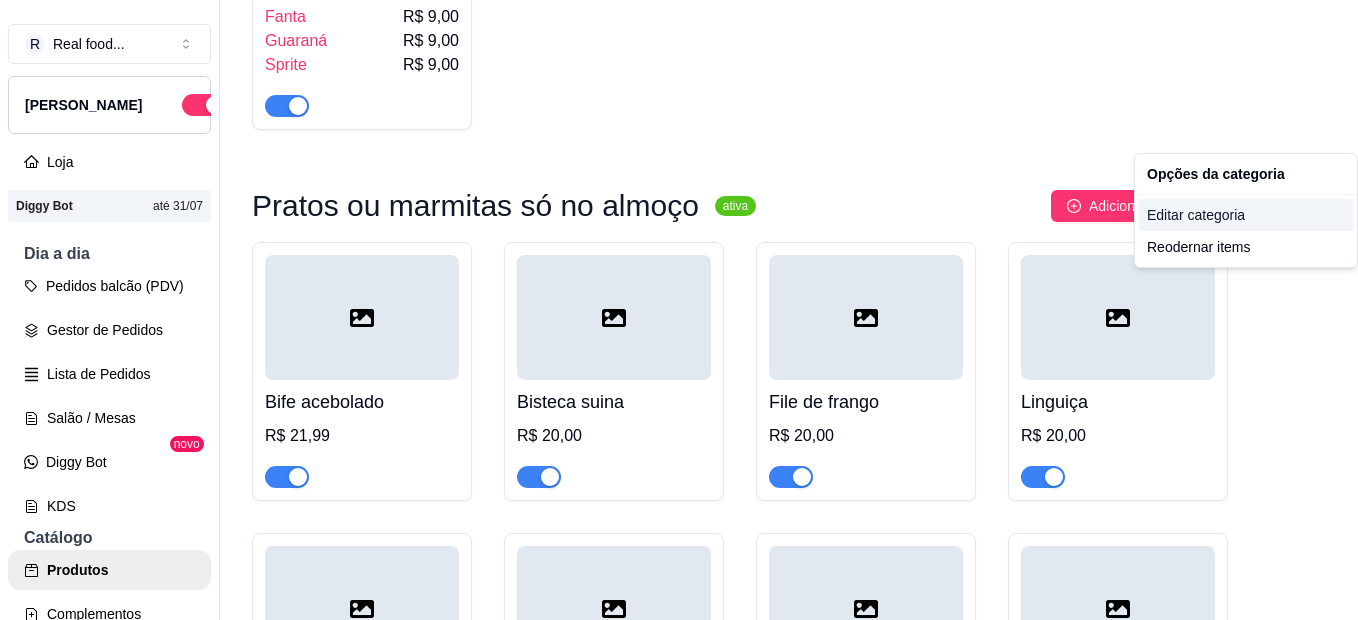 click on "Editar categoria" at bounding box center [1246, 215] 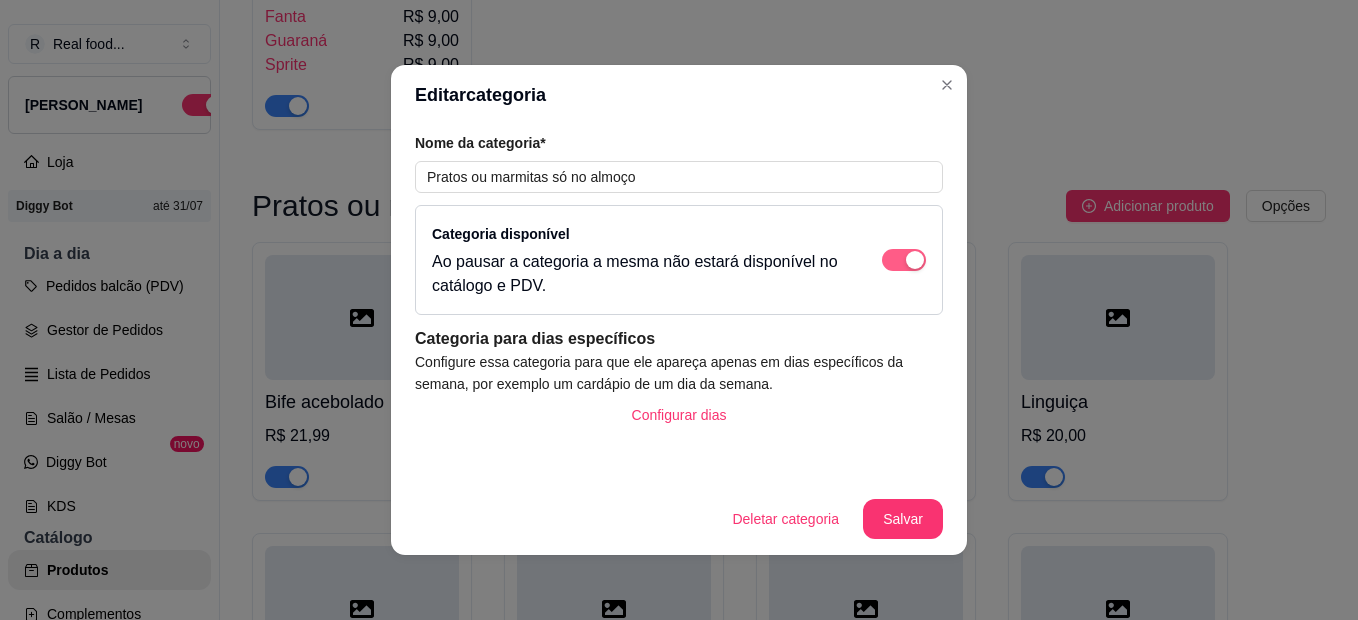 click at bounding box center [904, 260] 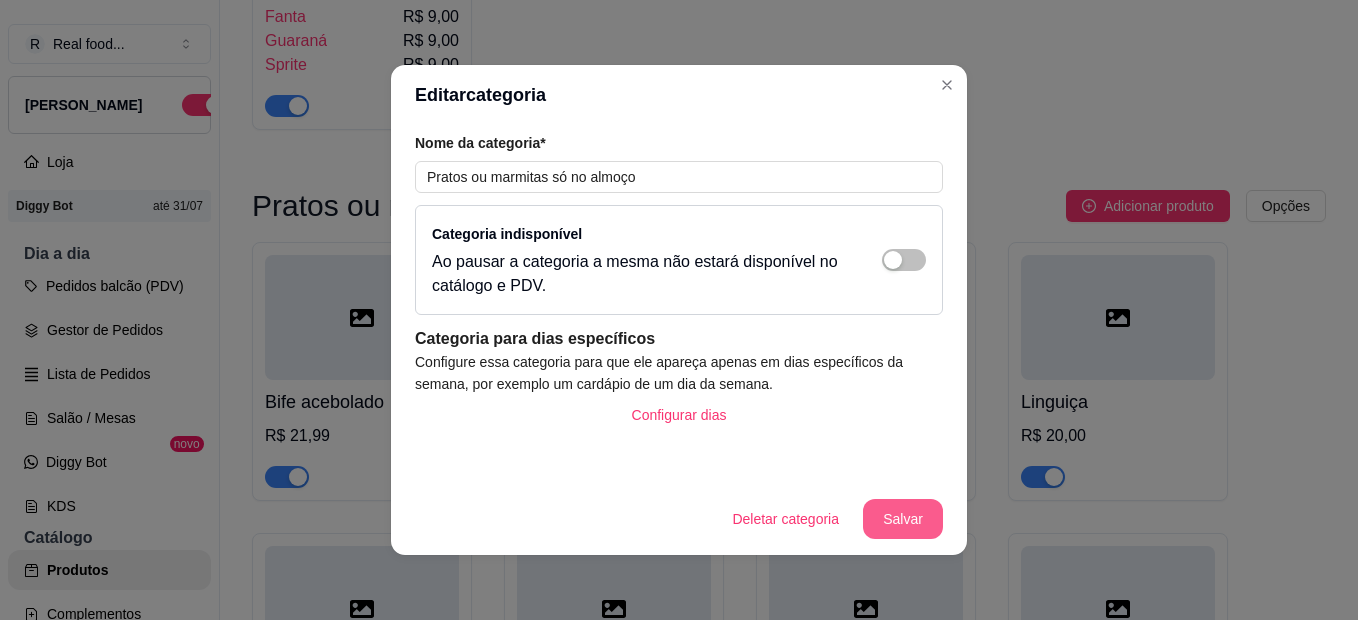 click on "Salvar" at bounding box center (903, 519) 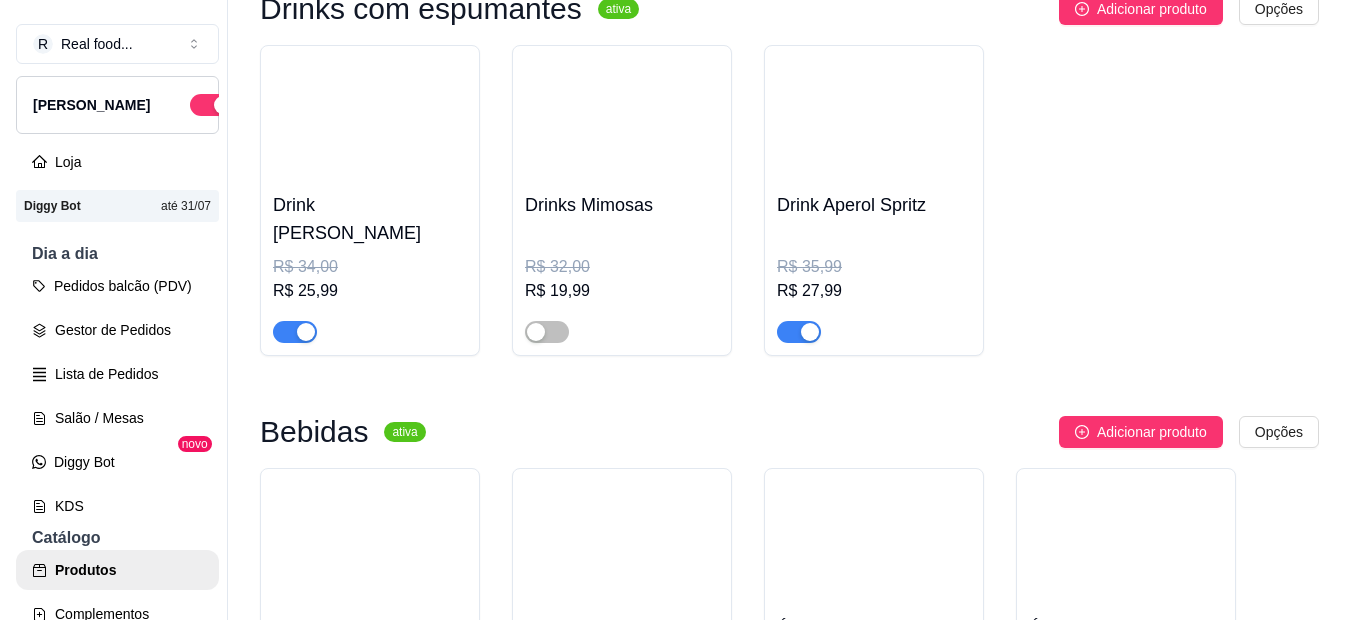 scroll, scrollTop: 4698, scrollLeft: 0, axis: vertical 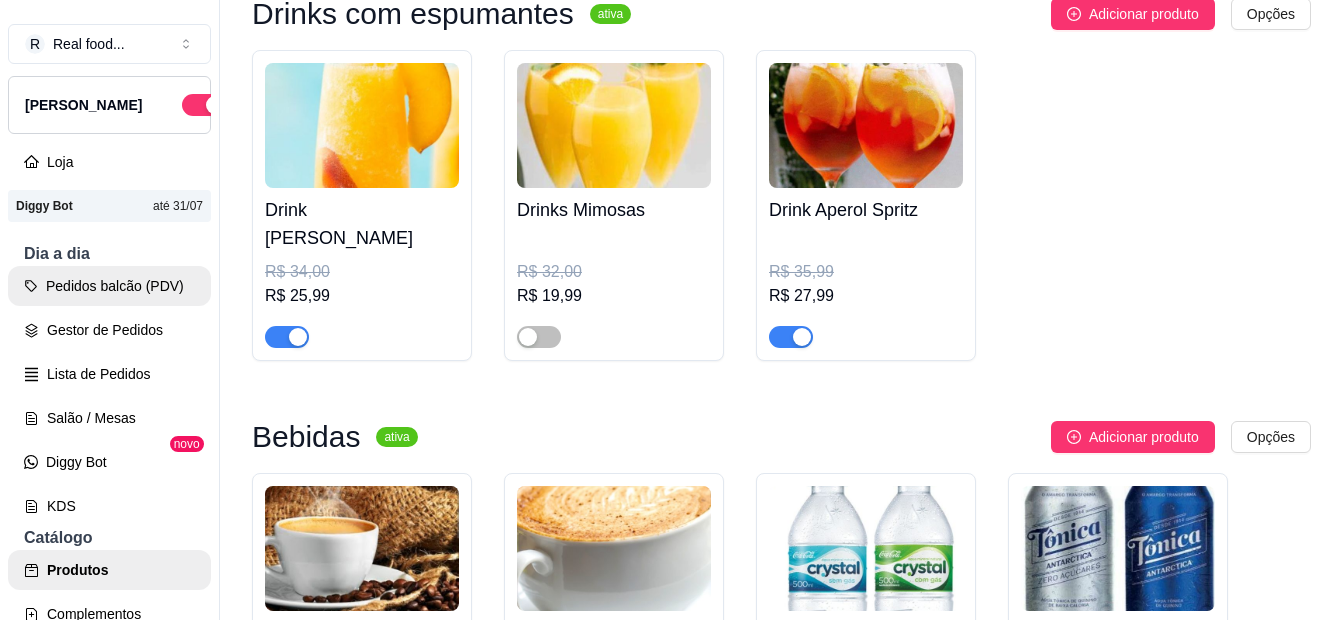 click on "Pedidos balcão (PDV)" at bounding box center (109, 286) 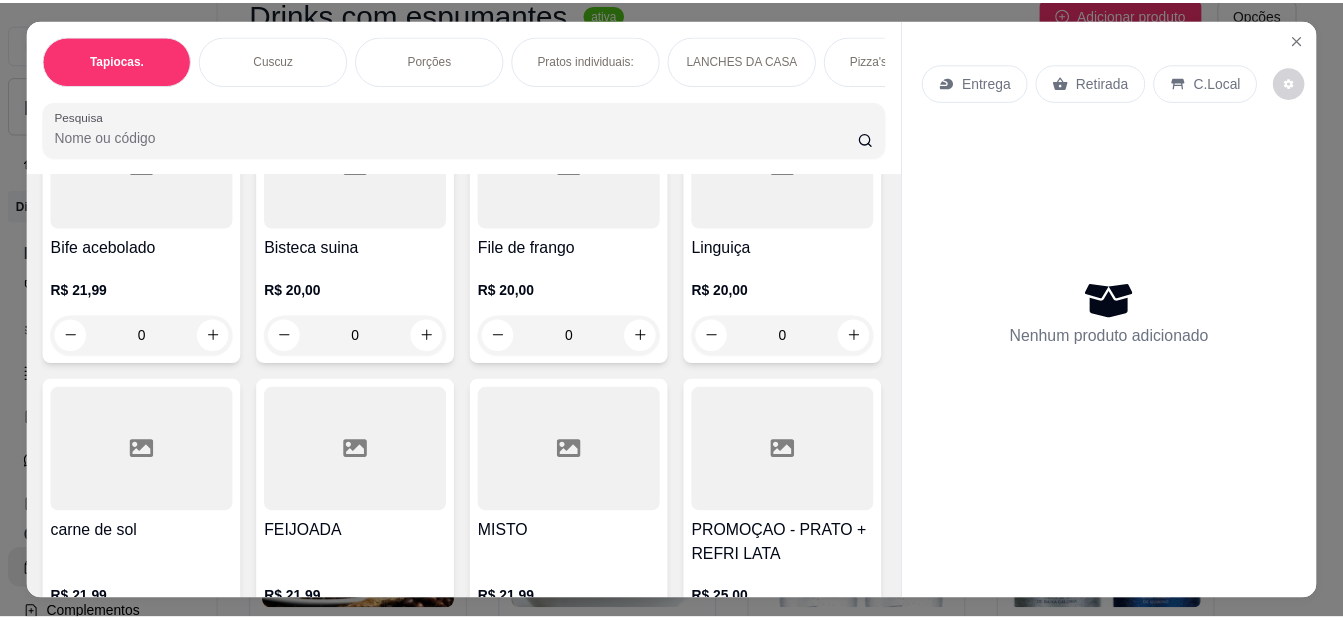 scroll, scrollTop: 4500, scrollLeft: 0, axis: vertical 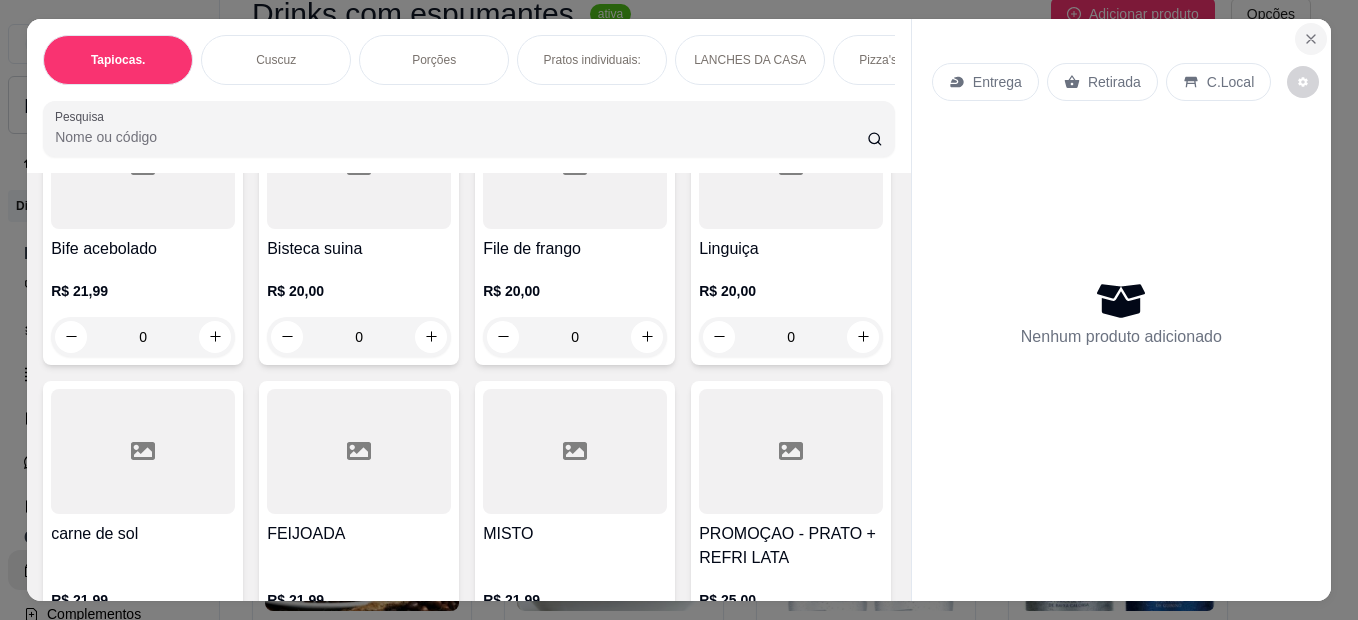 click at bounding box center (1311, 39) 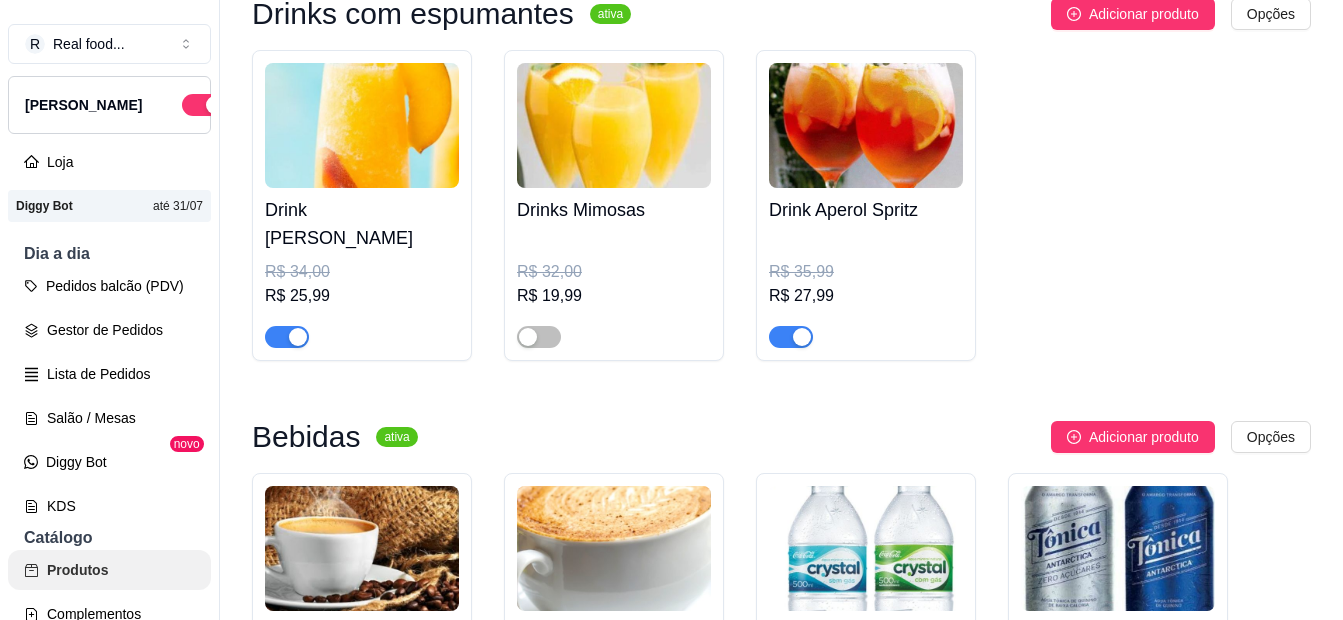 click on "Produtos" at bounding box center [109, 570] 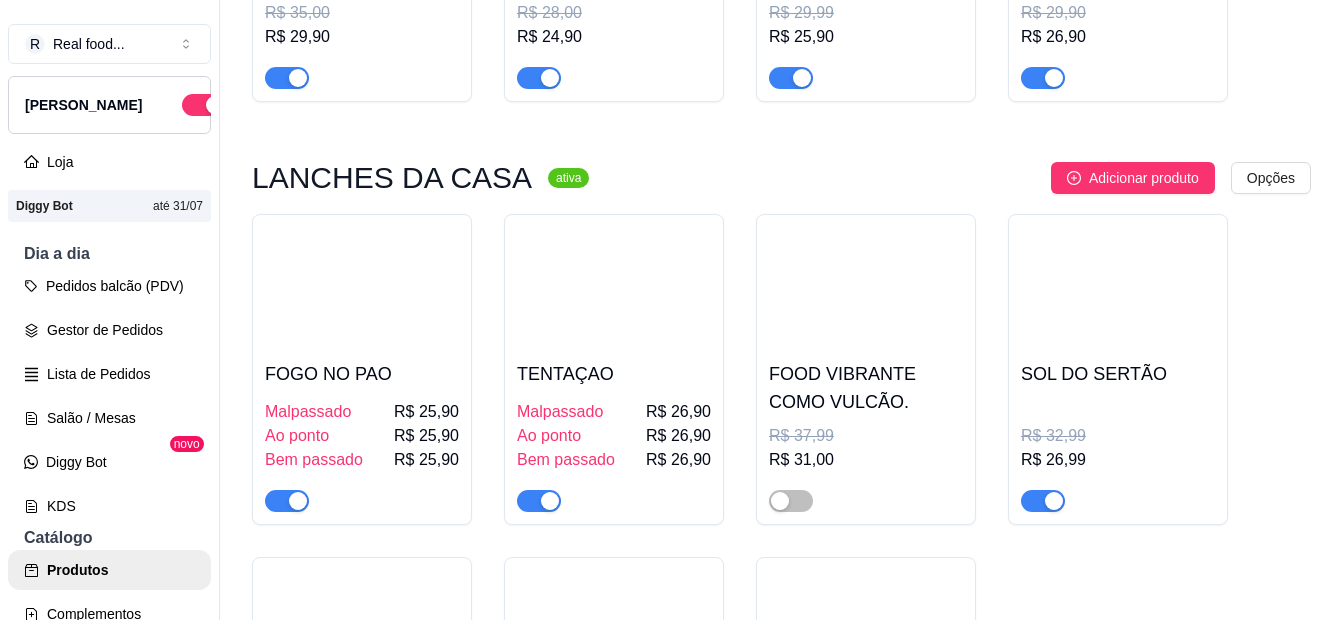 scroll, scrollTop: 3100, scrollLeft: 0, axis: vertical 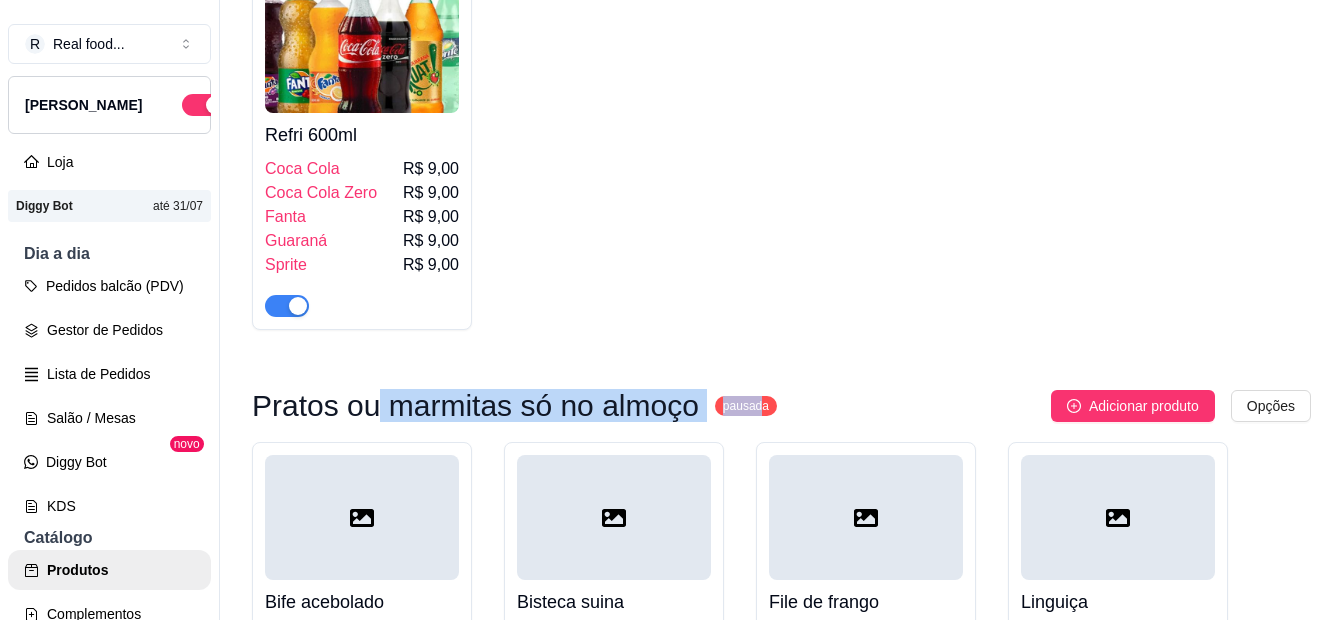 drag, startPoint x: 368, startPoint y: 346, endPoint x: 738, endPoint y: 337, distance: 370.10944 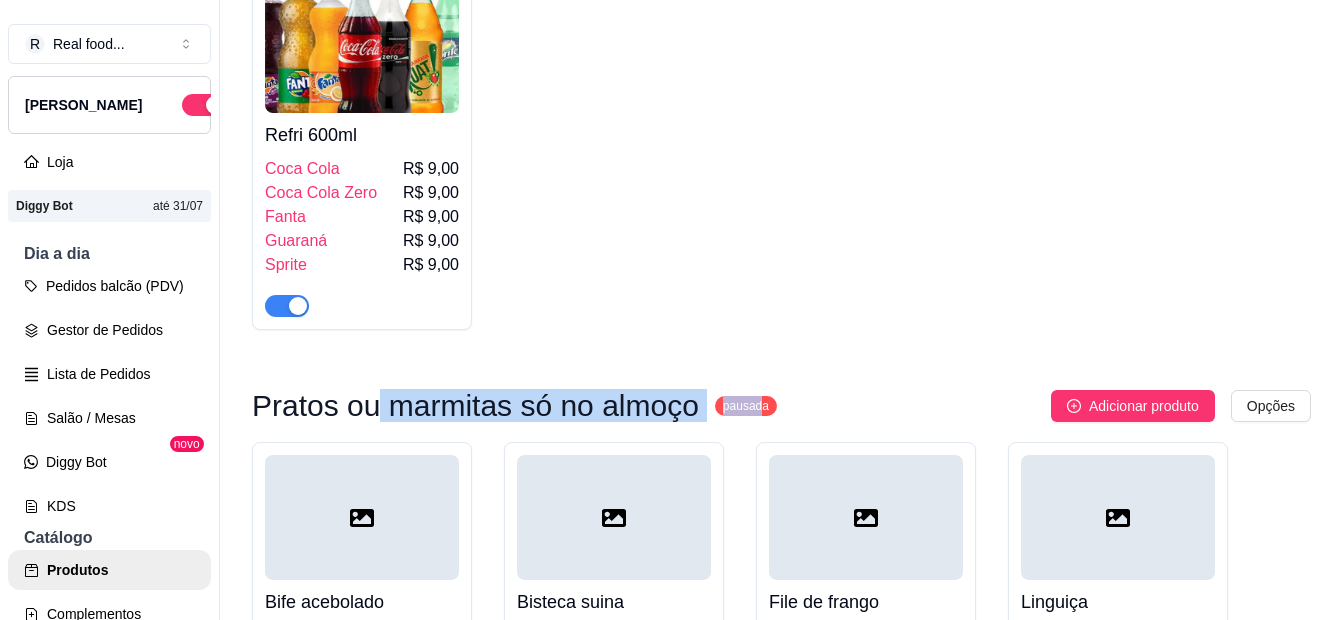 drag, startPoint x: 738, startPoint y: 337, endPoint x: 761, endPoint y: 347, distance: 25.079872 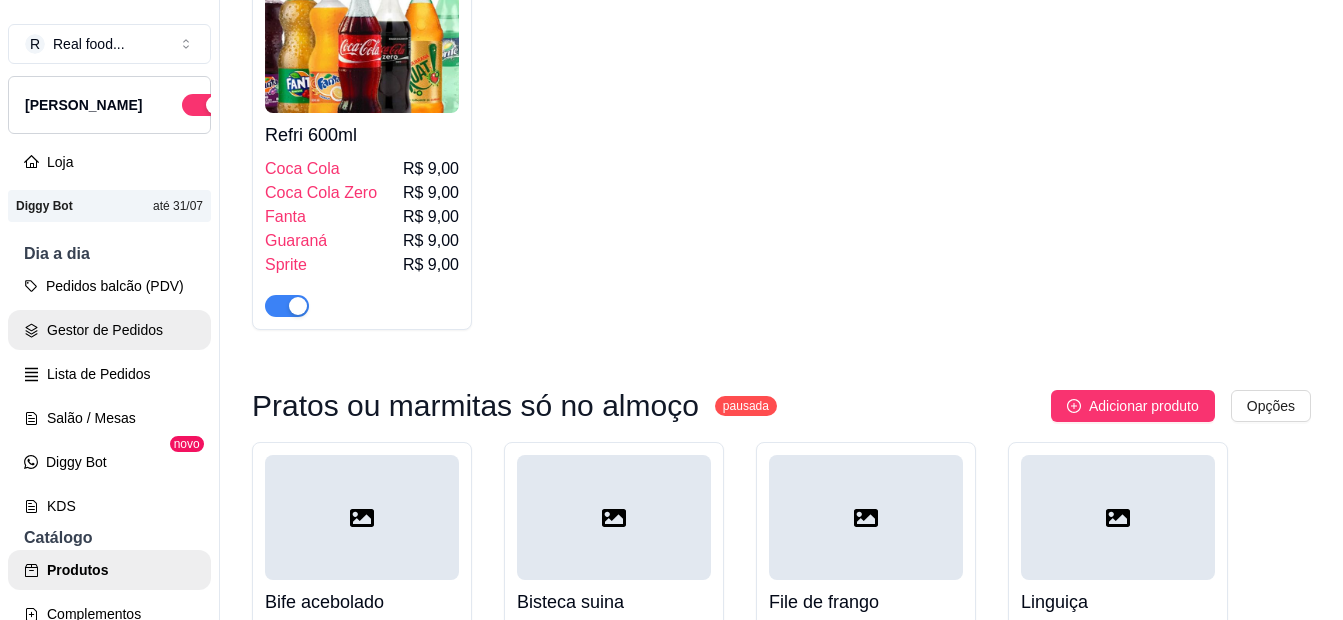 click on "Gestor de Pedidos" at bounding box center [109, 330] 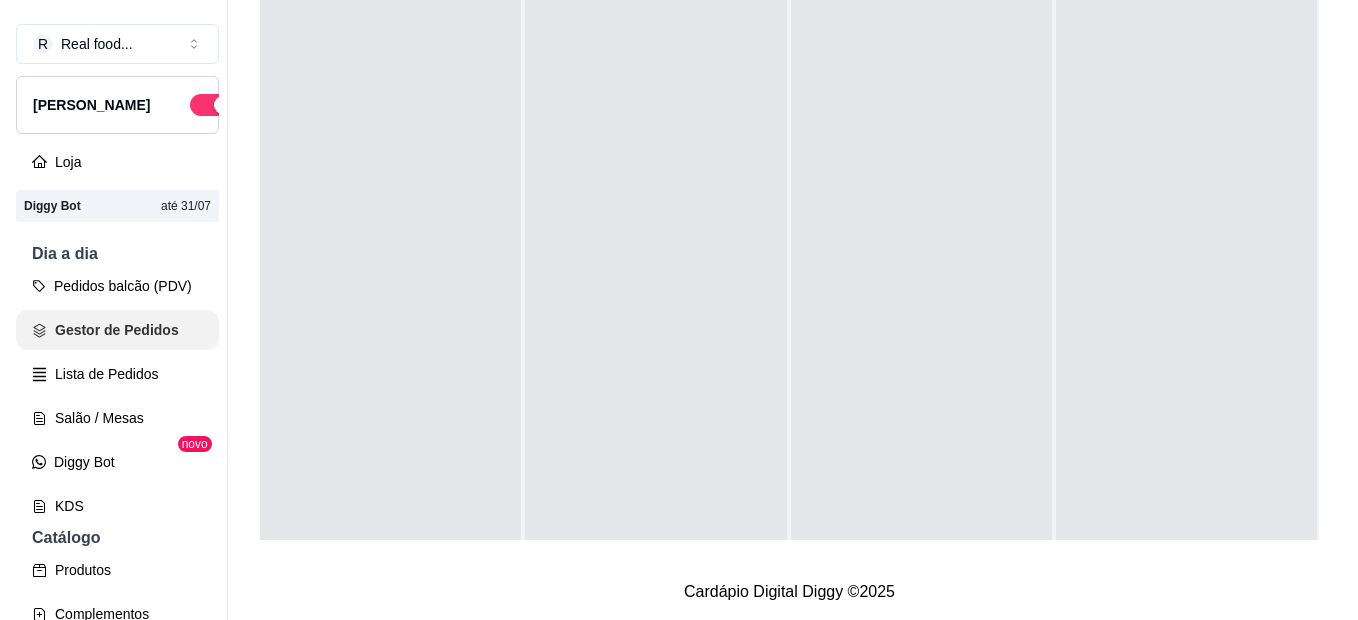 scroll, scrollTop: 0, scrollLeft: 0, axis: both 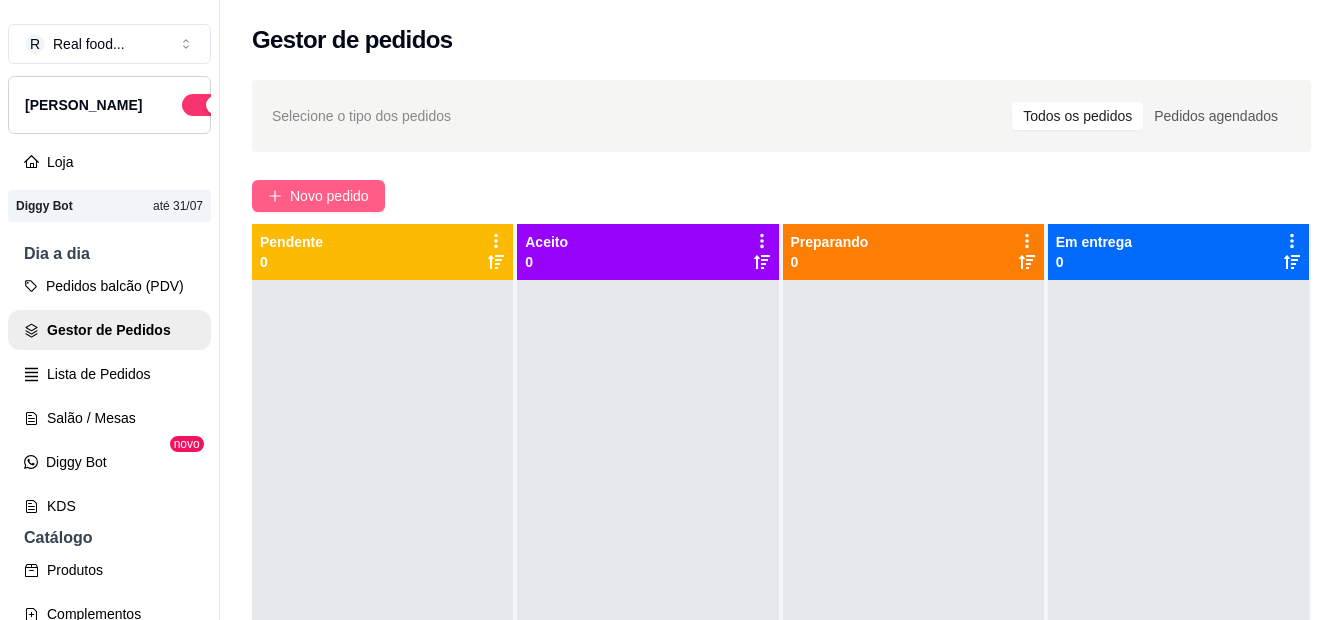 click on "Novo pedido" at bounding box center (318, 196) 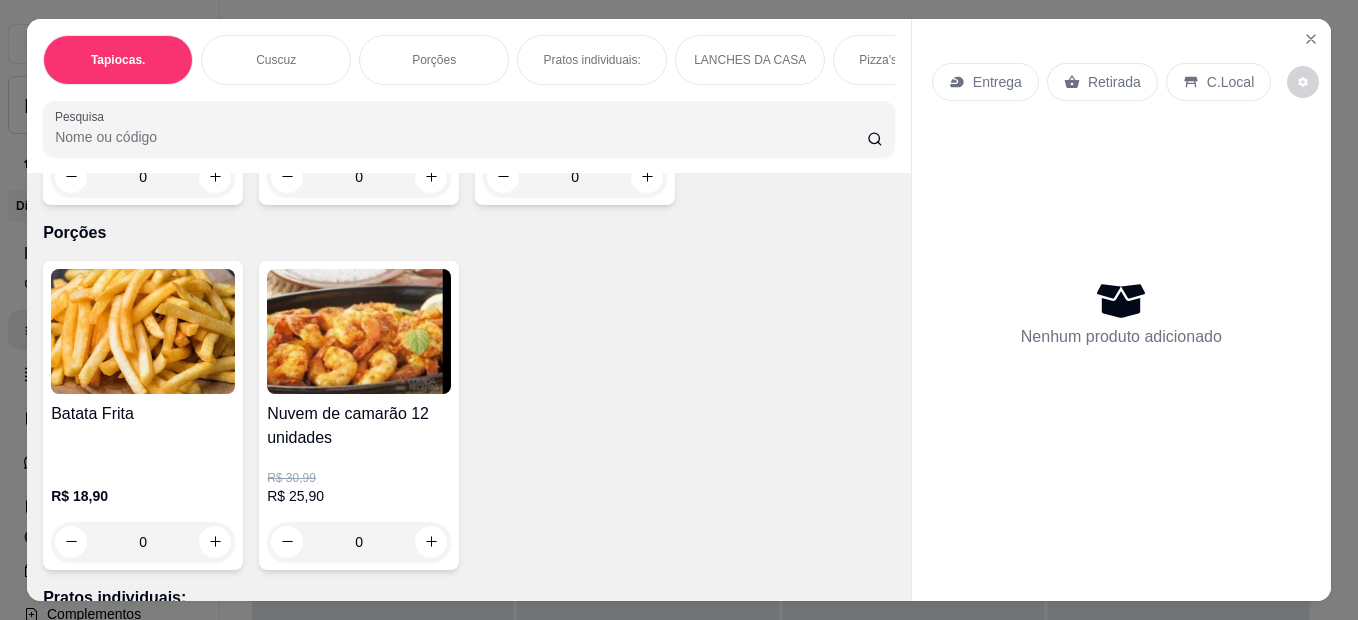 scroll, scrollTop: 1100, scrollLeft: 0, axis: vertical 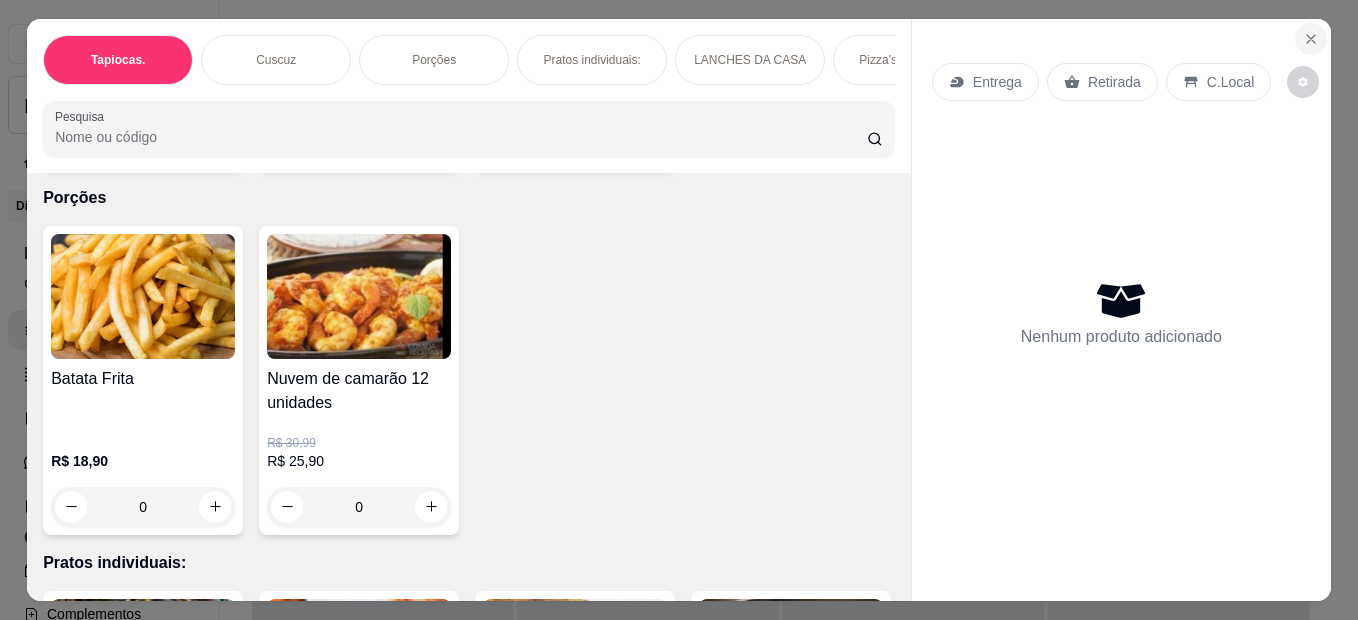 click 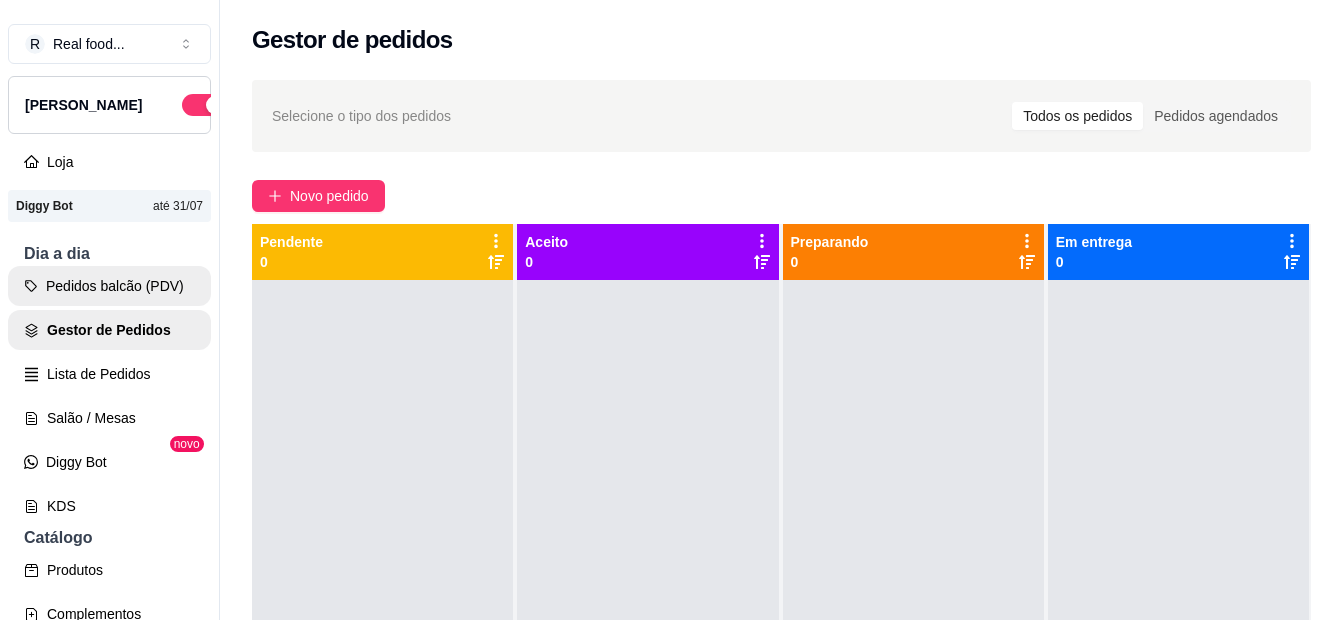 click on "Pedidos balcão (PDV)" at bounding box center (109, 286) 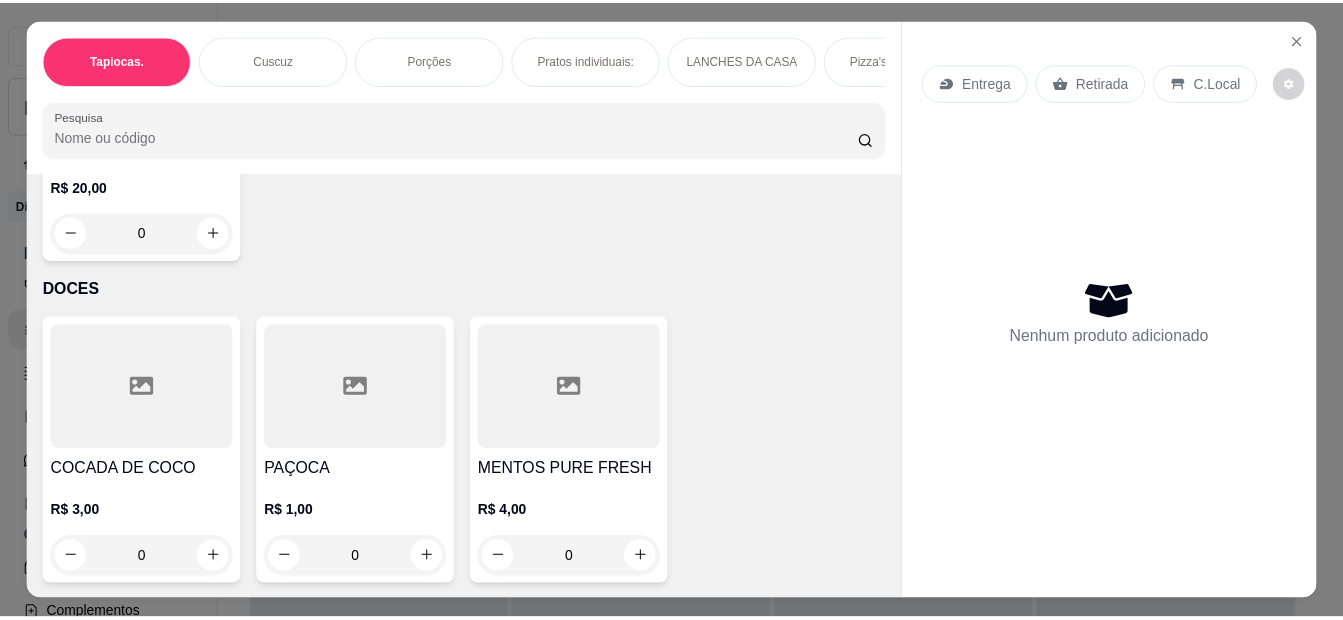 scroll, scrollTop: 5500, scrollLeft: 0, axis: vertical 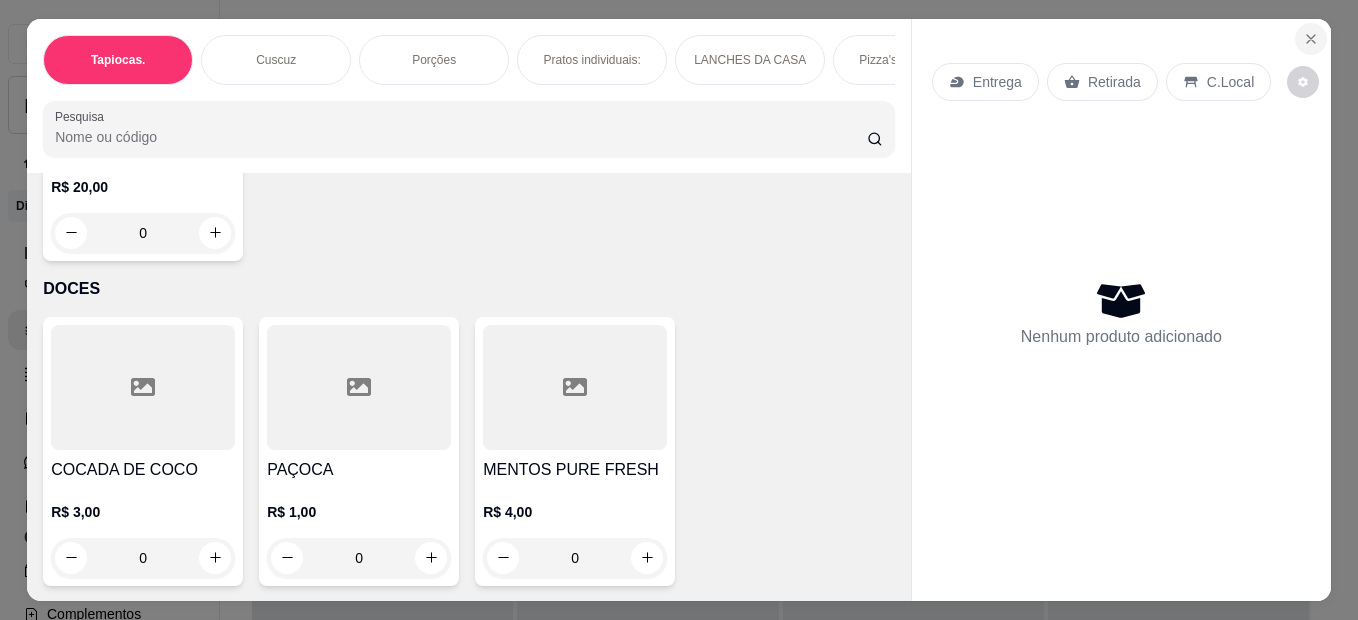 click 